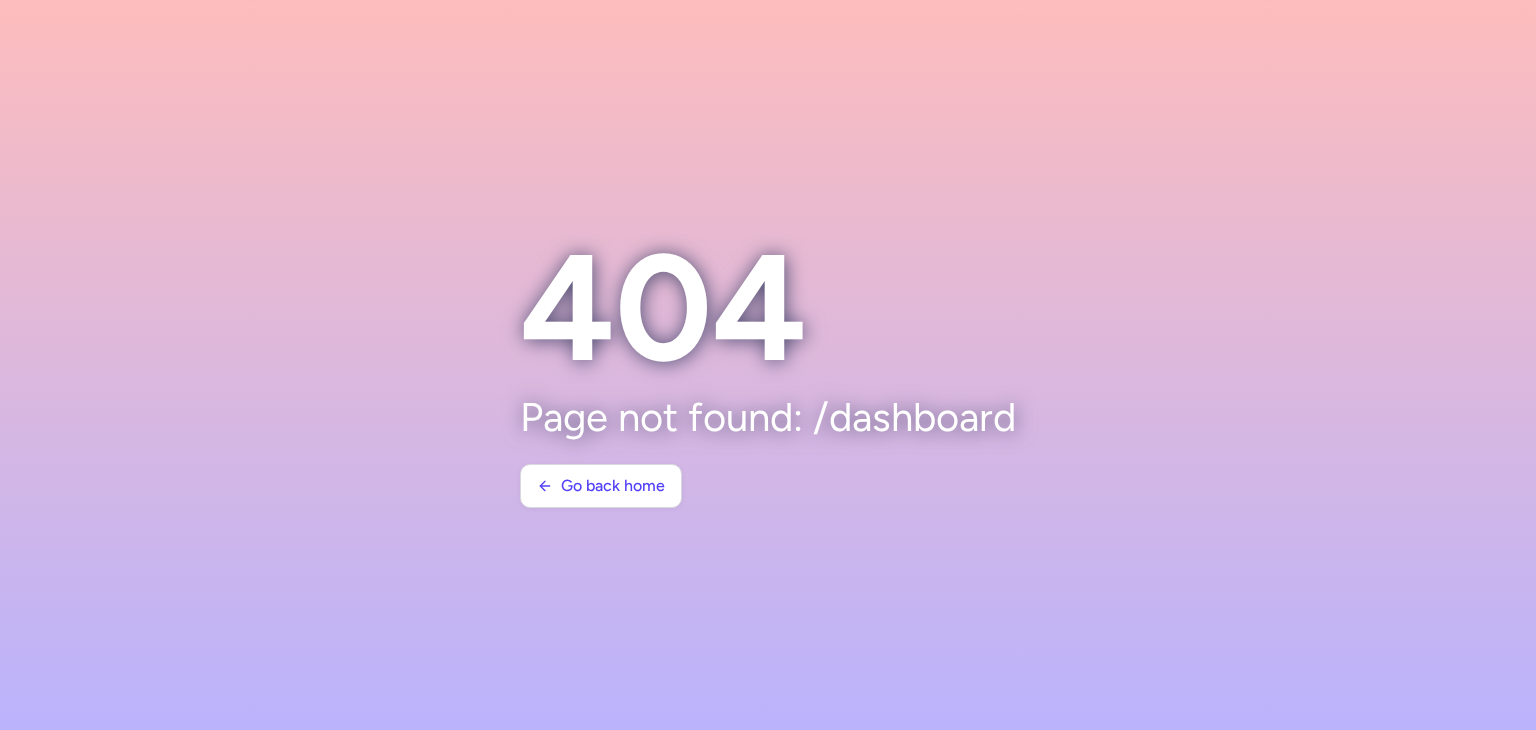 scroll, scrollTop: 0, scrollLeft: 0, axis: both 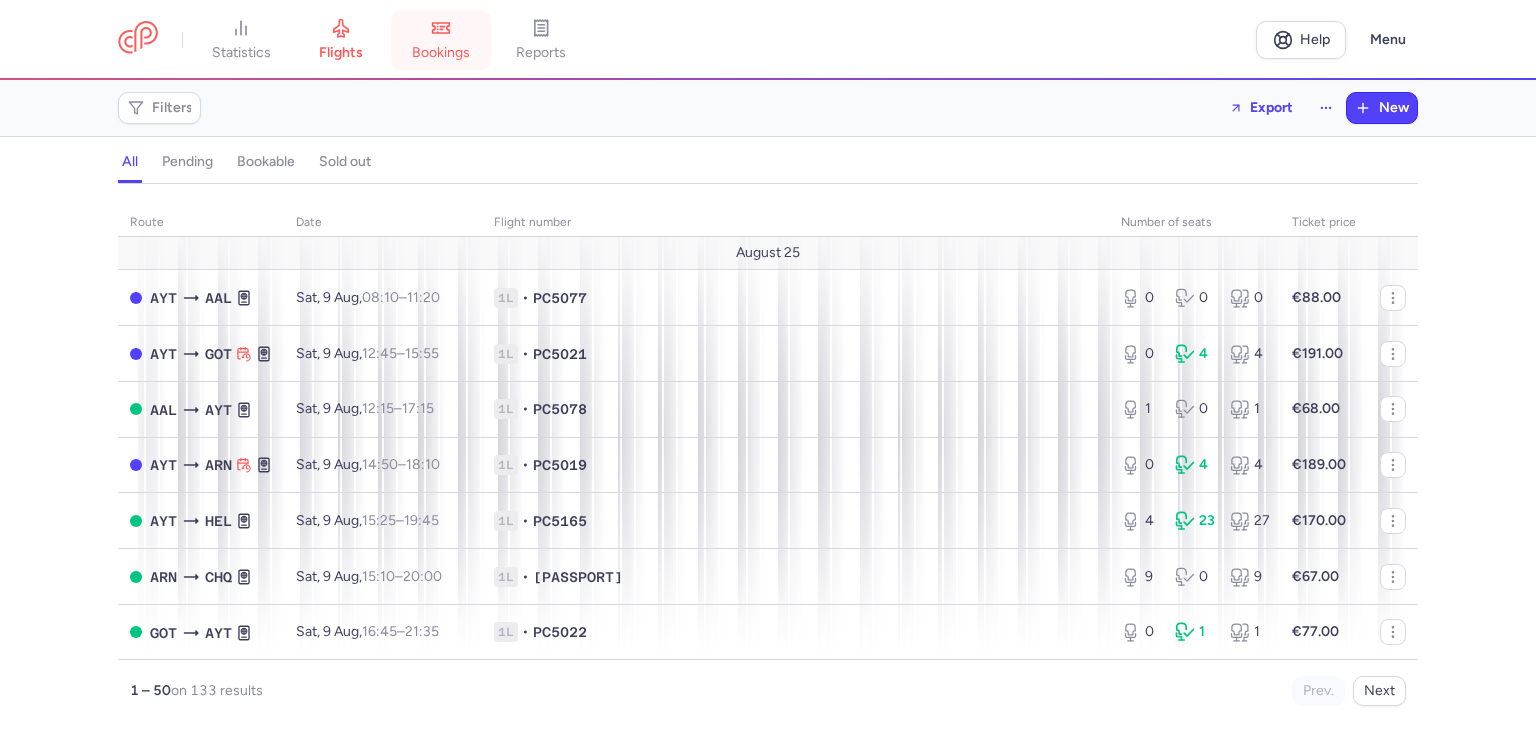 click on "bookings" at bounding box center [441, 40] 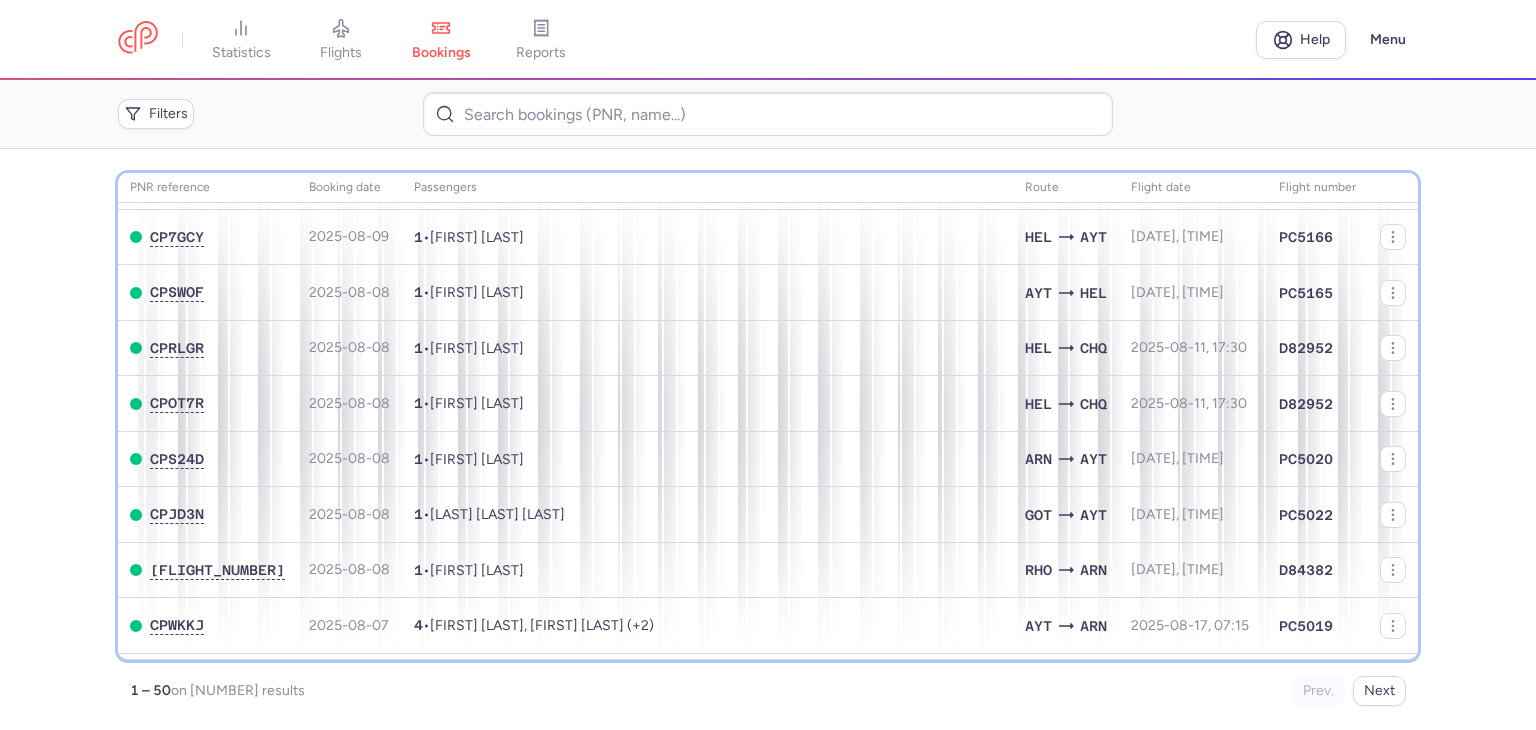 scroll, scrollTop: 0, scrollLeft: 0, axis: both 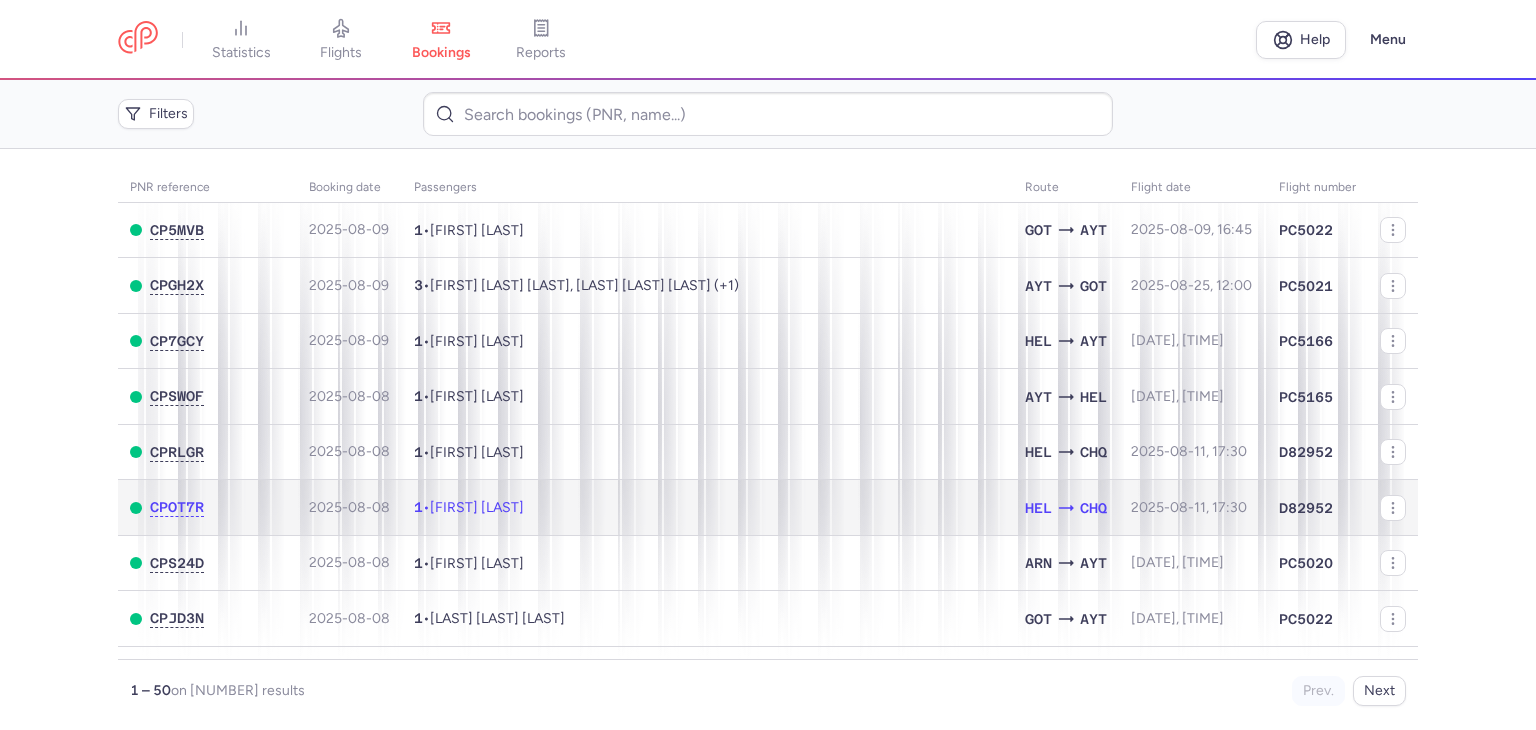 click on "1  •  [FIRST] [LAST]" 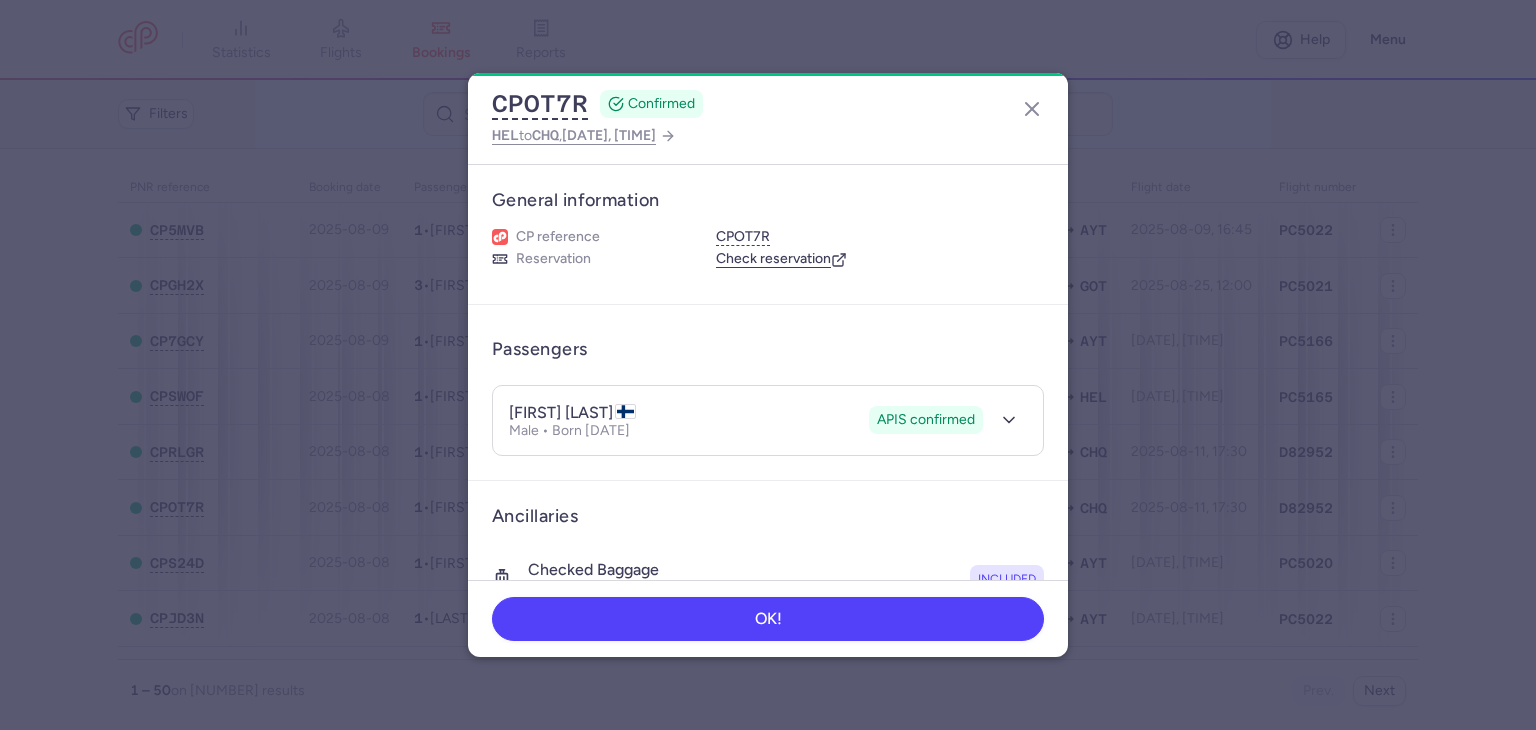 type 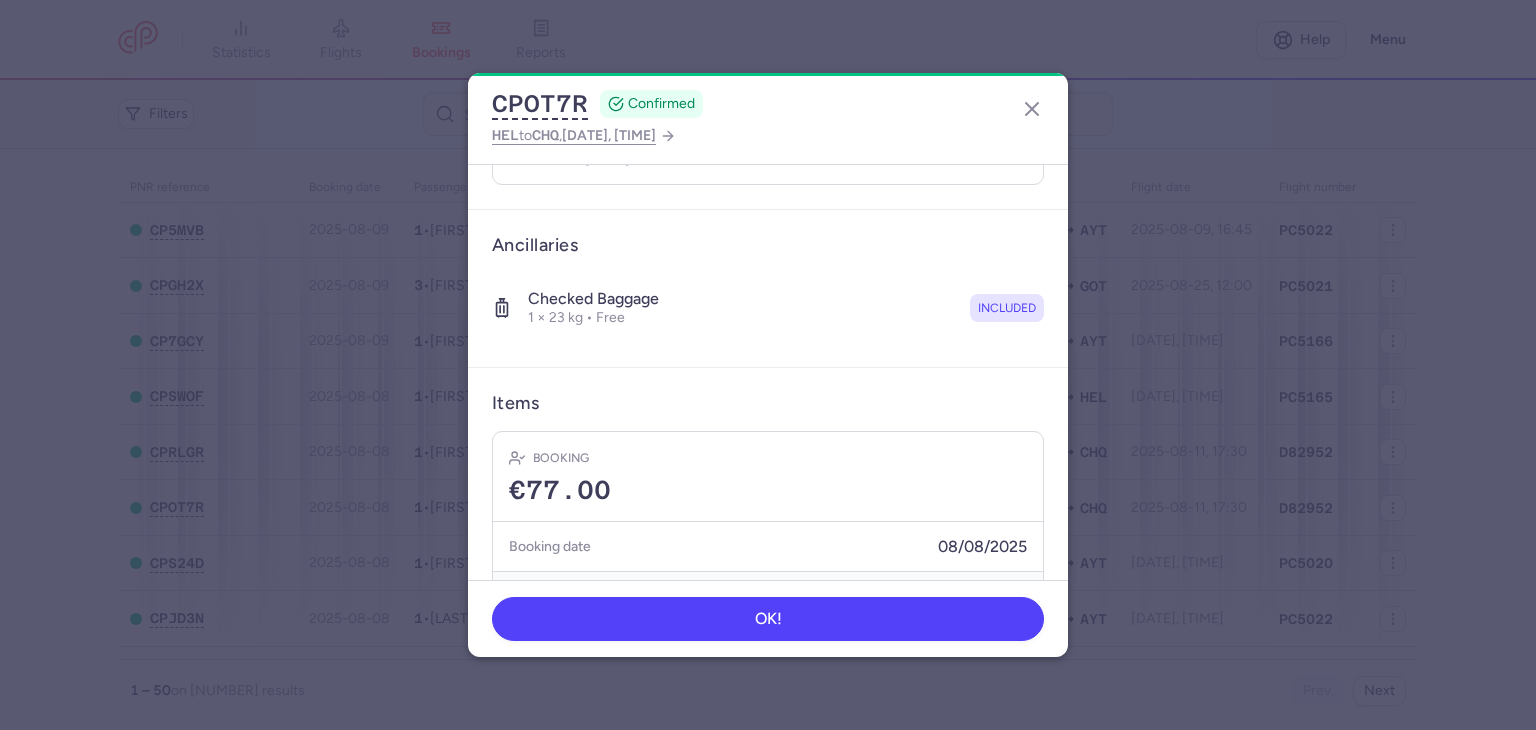 scroll, scrollTop: 277, scrollLeft: 0, axis: vertical 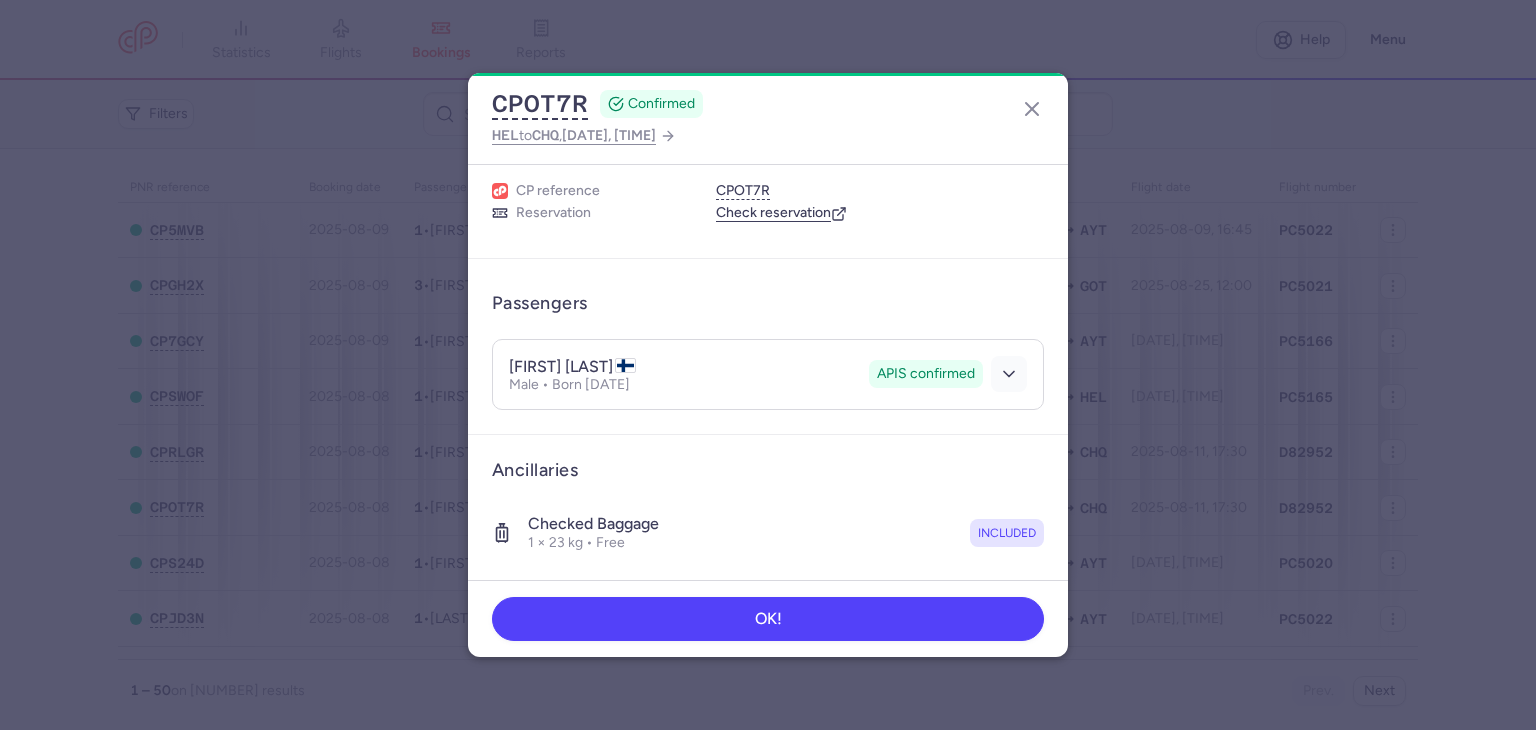 click 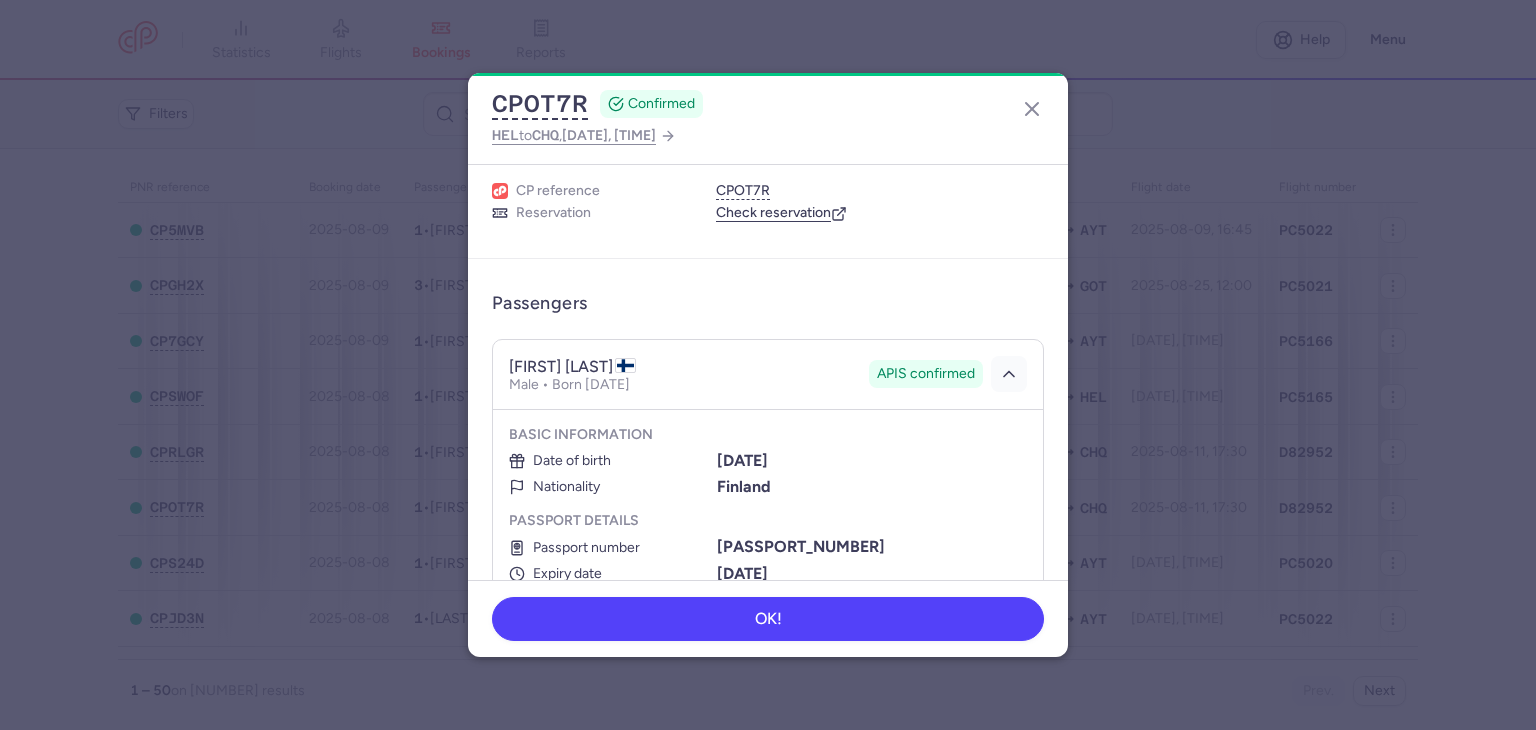 type 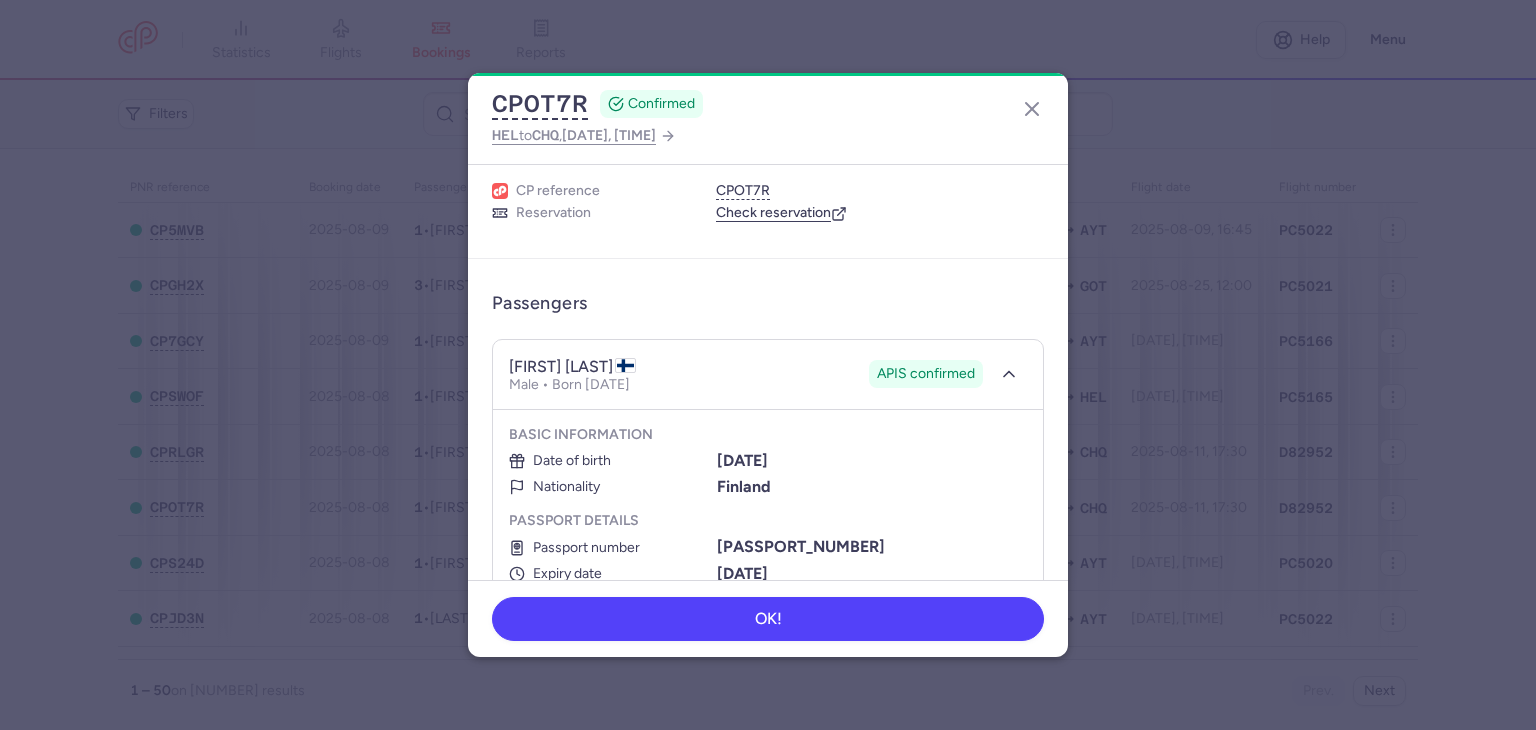 scroll, scrollTop: 136, scrollLeft: 0, axis: vertical 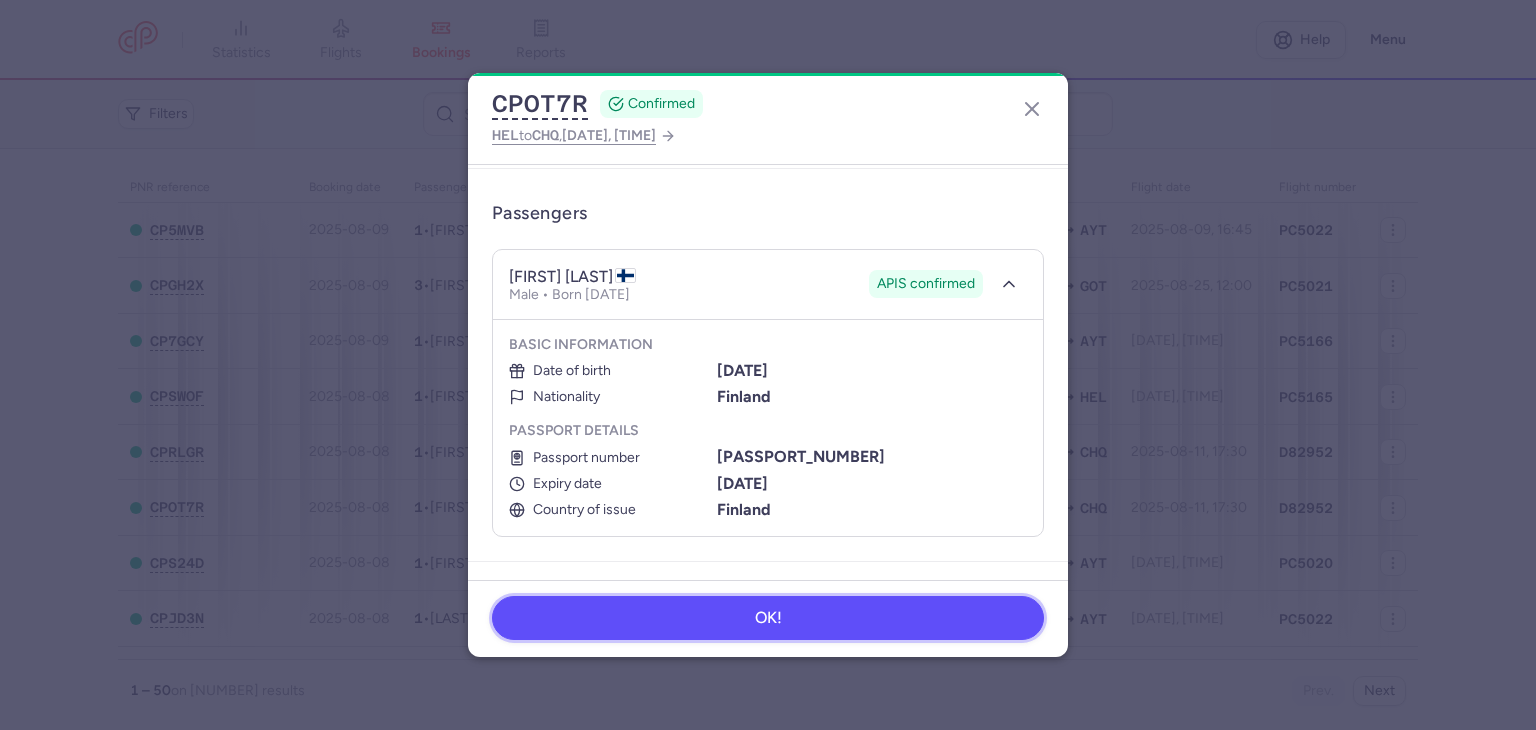 click on "OK!" at bounding box center (768, 618) 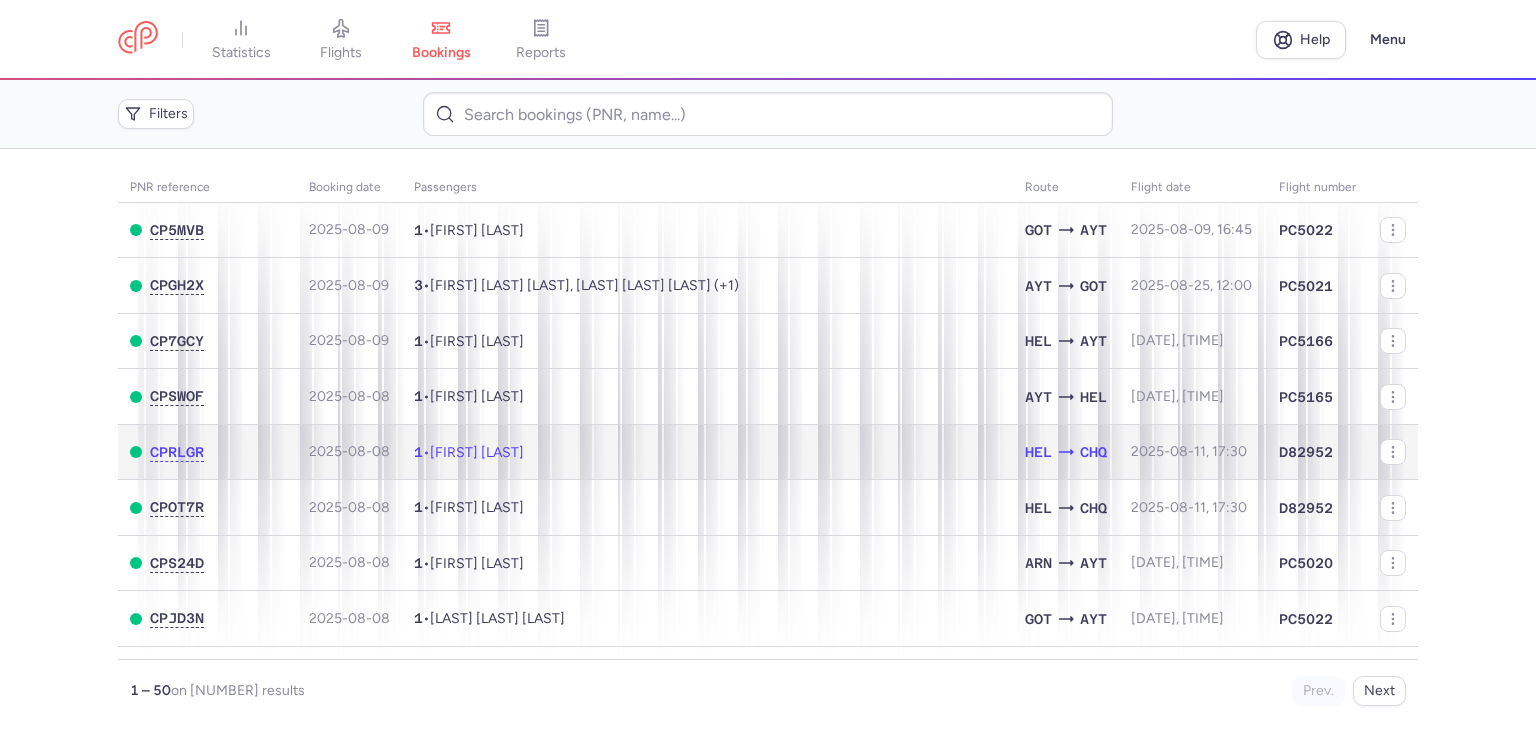 click on "1  •  [FIRST] [LAST]" 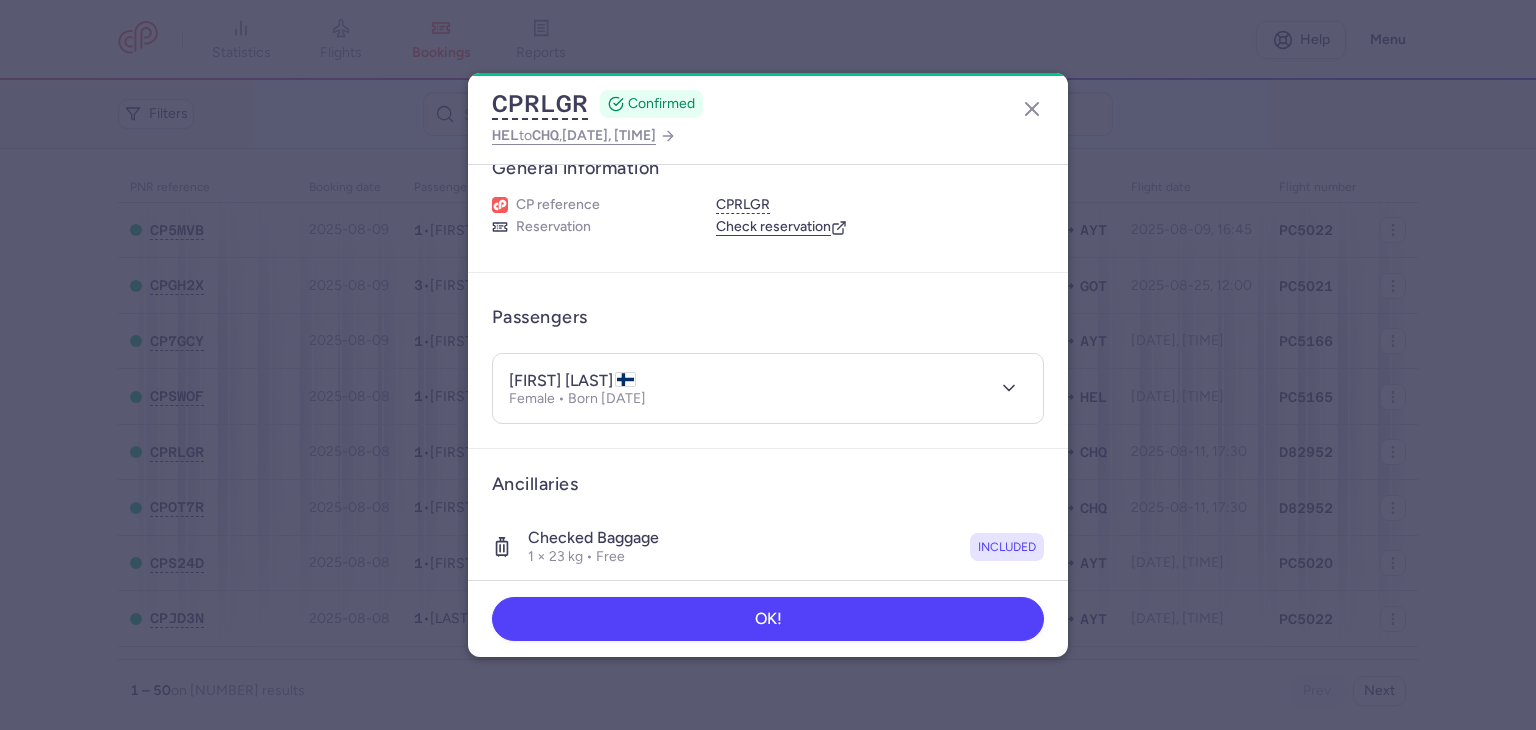 scroll, scrollTop: 66, scrollLeft: 0, axis: vertical 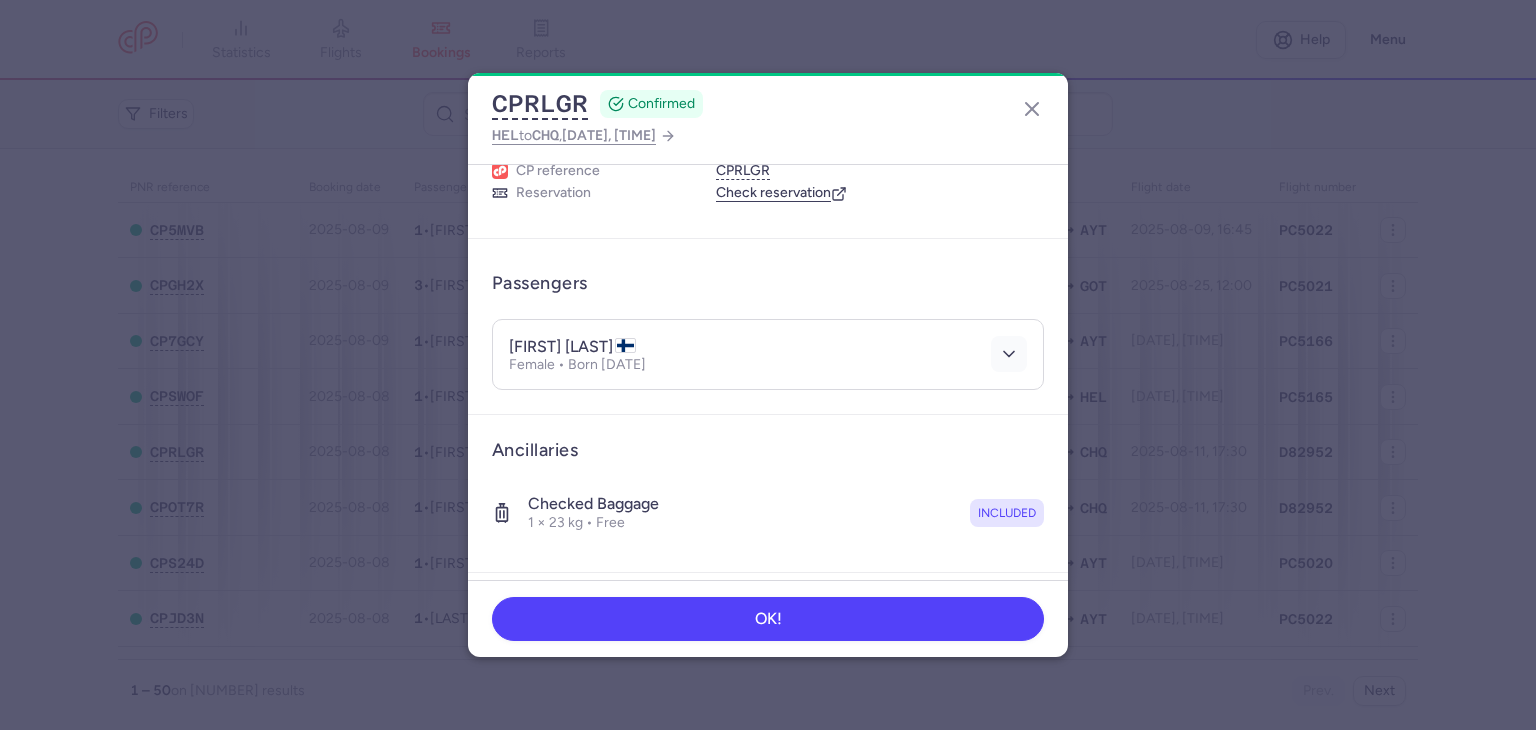 click at bounding box center [1009, 354] 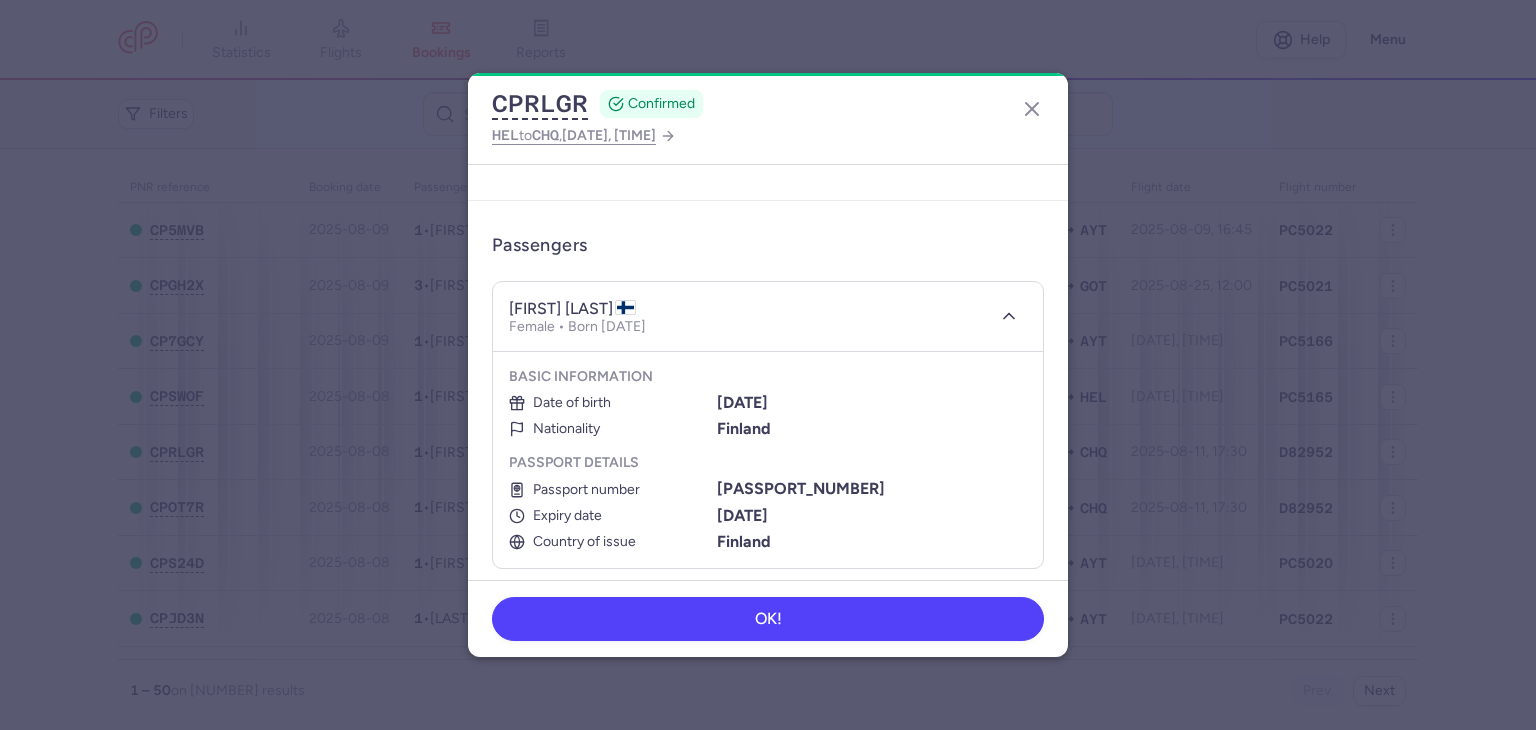 scroll, scrollTop: 148, scrollLeft: 0, axis: vertical 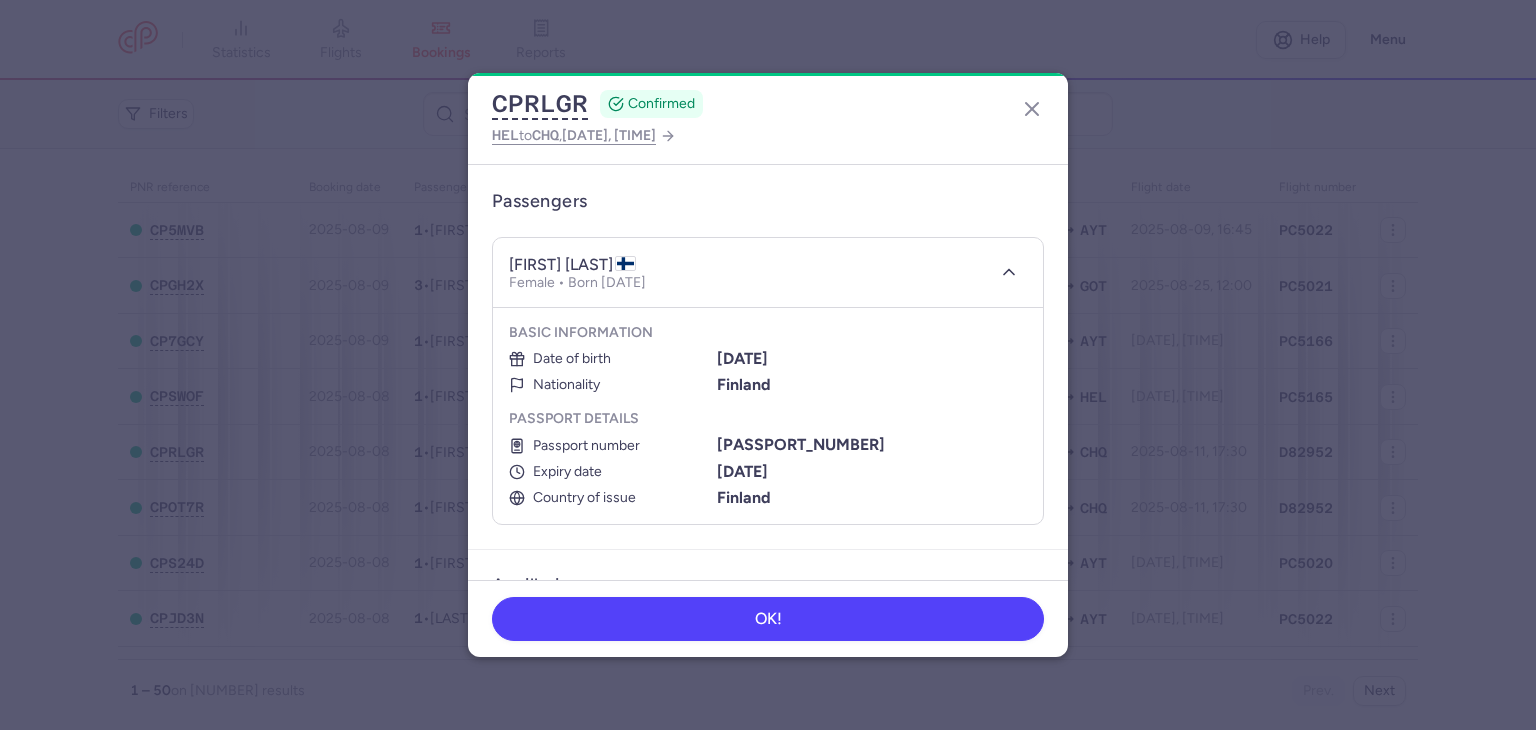 type 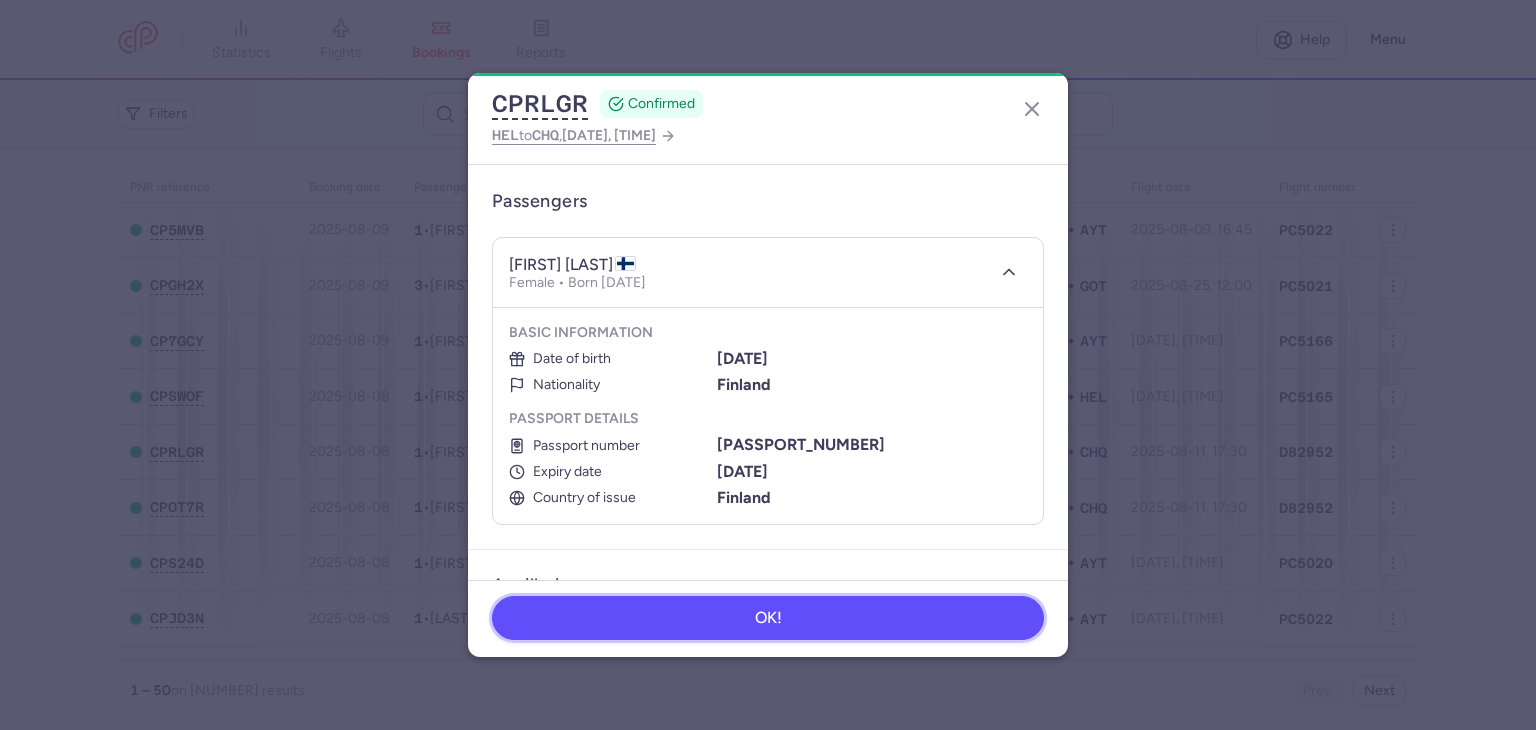 click on "OK!" at bounding box center (768, 618) 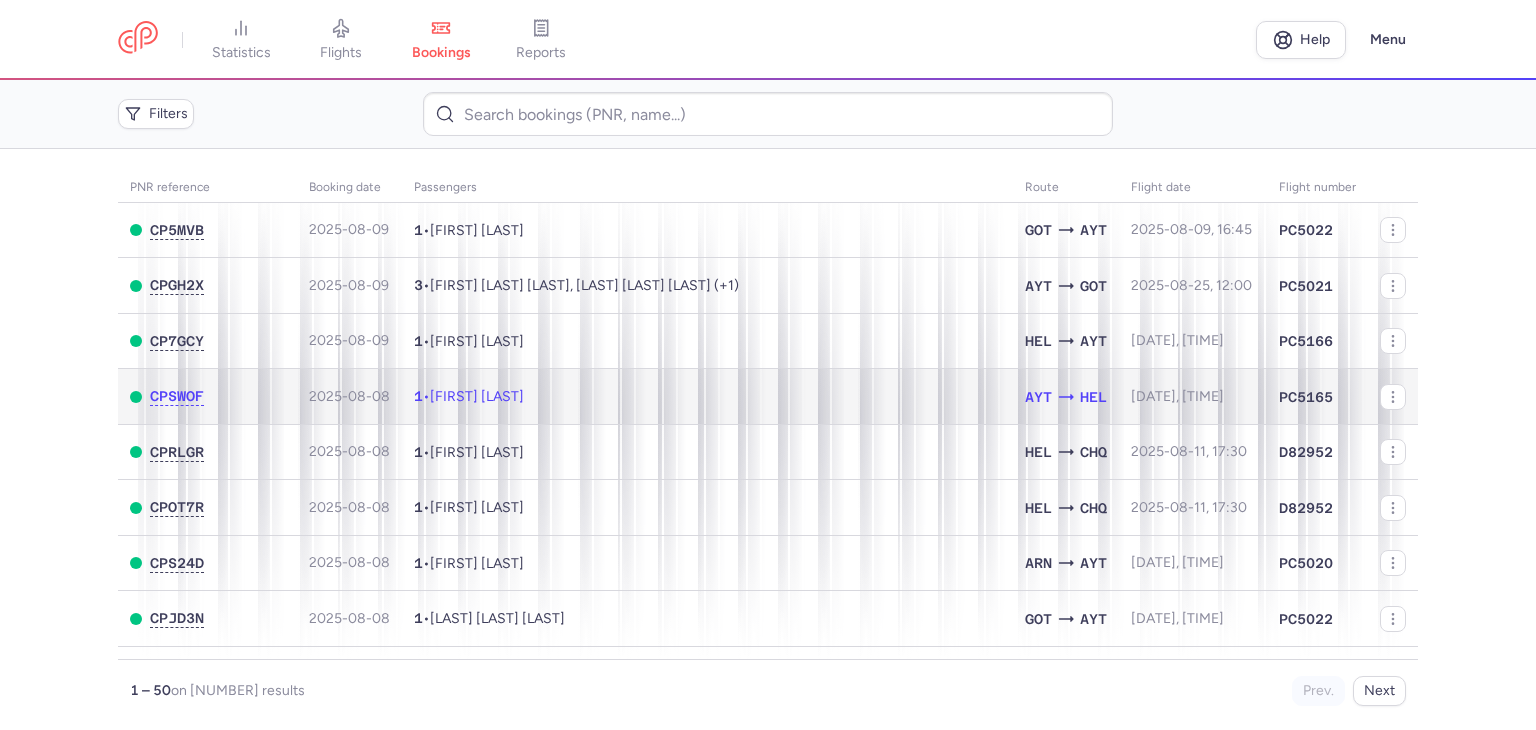 click on "[FIRST] [LAST]" at bounding box center (477, 396) 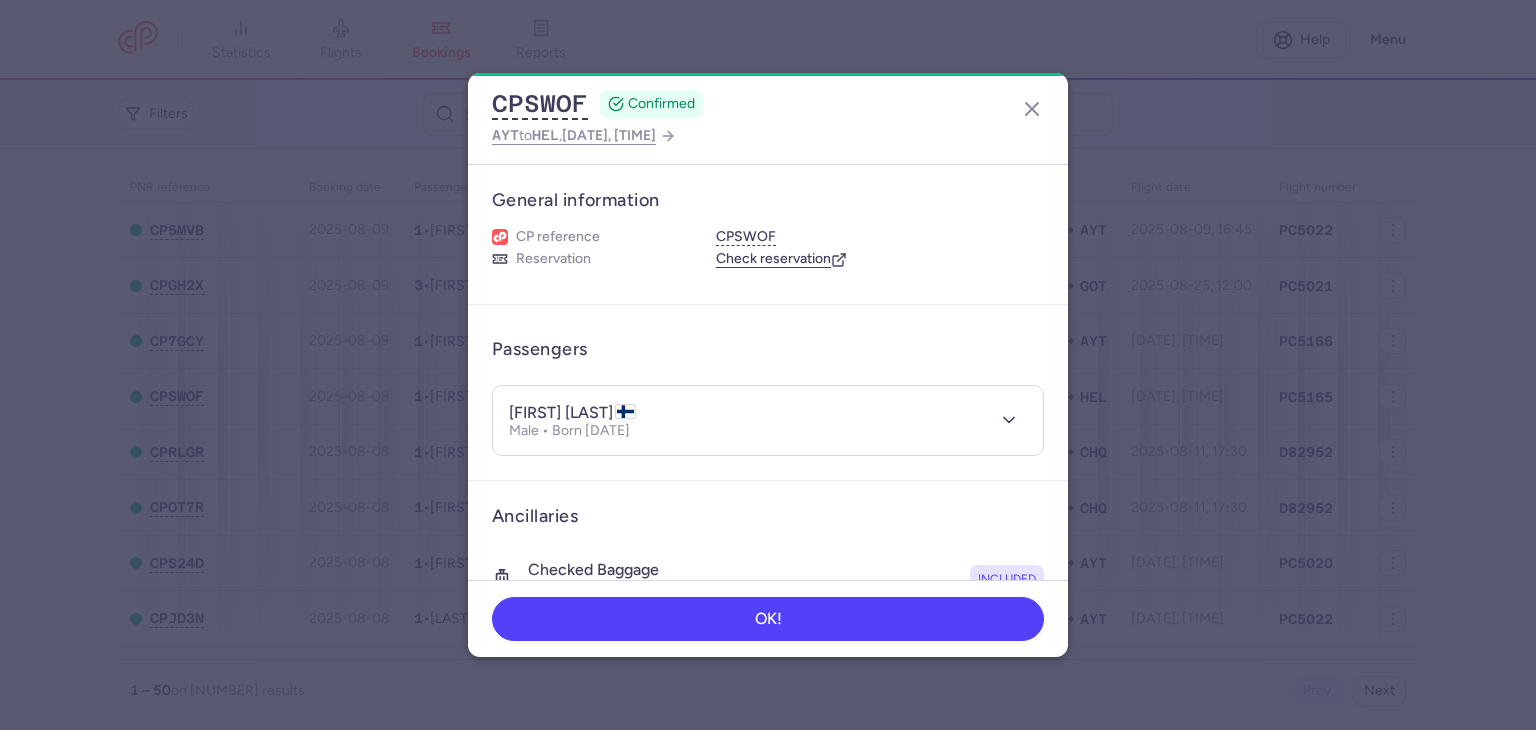 type 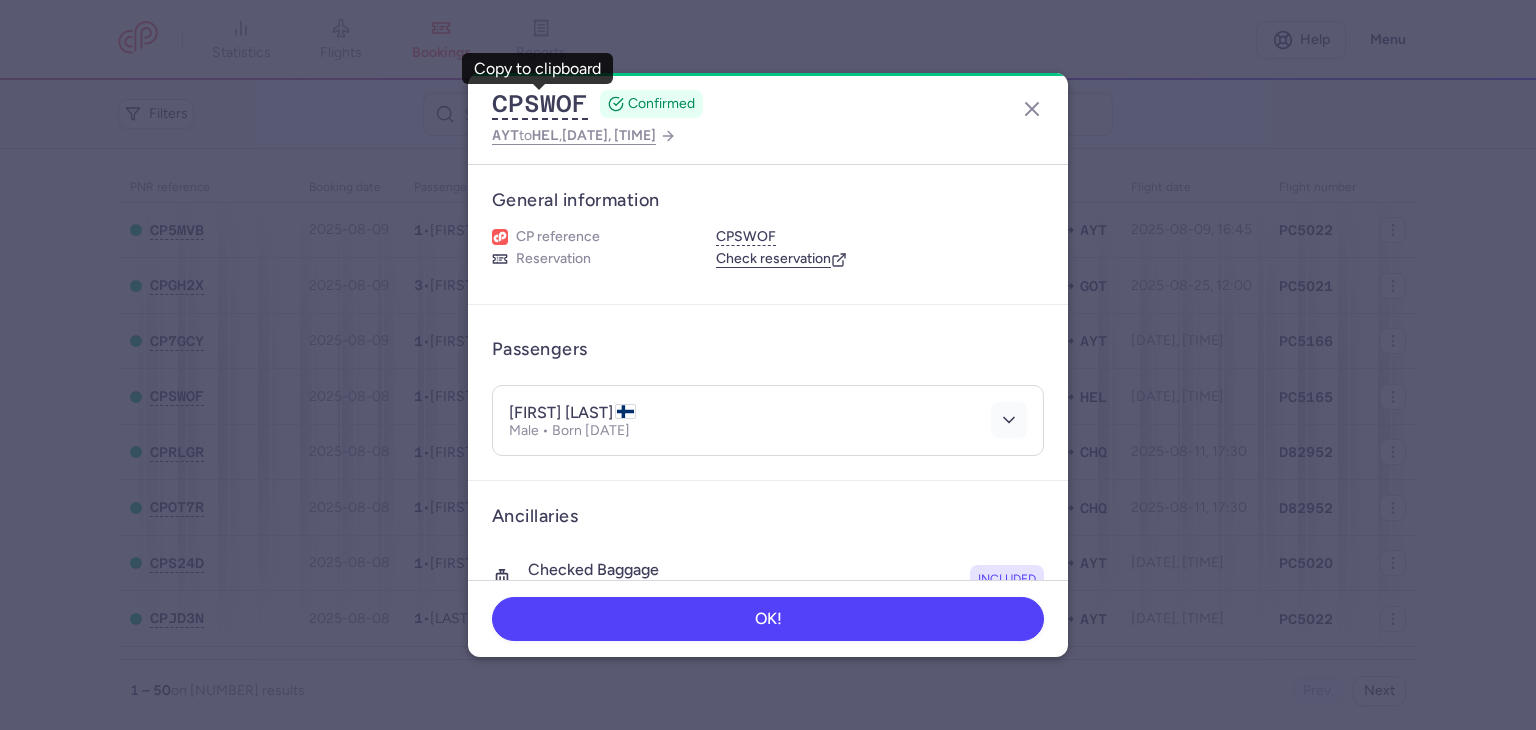click 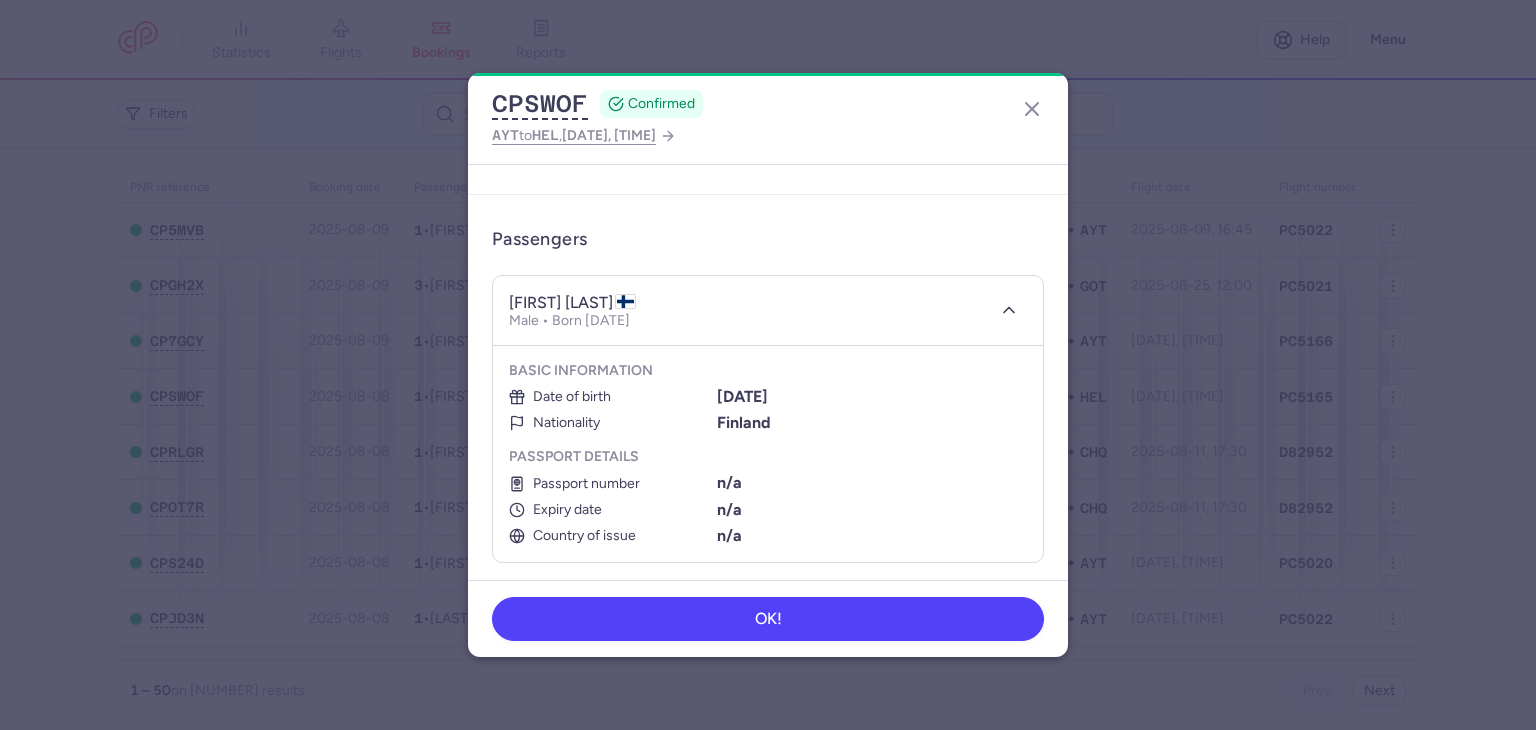 scroll, scrollTop: 164, scrollLeft: 0, axis: vertical 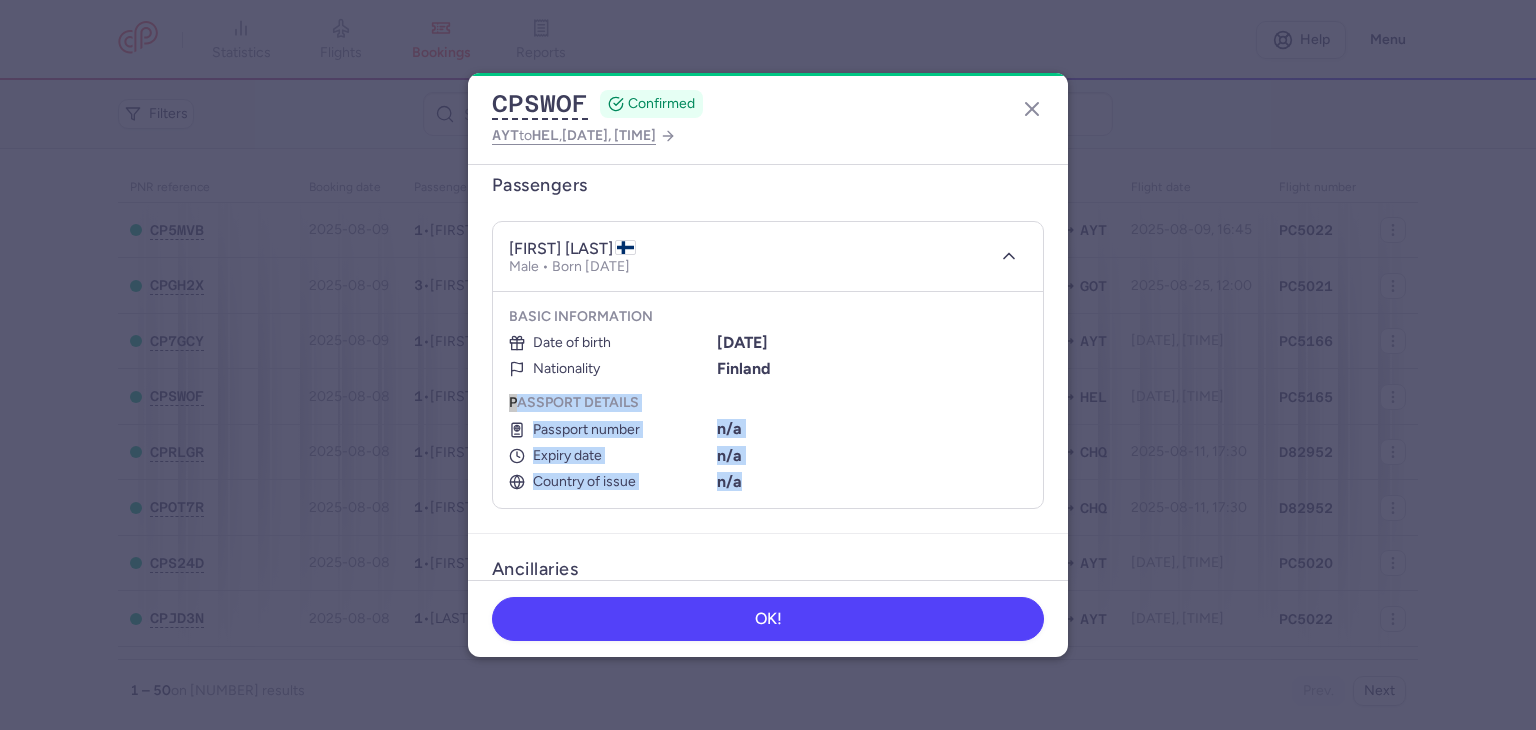click on "General information CP reference CPSWOF Reservation  Check reservation  Passengers [FIRST] [LAST]  Male • Born [DATE]  Basic information   Date of birth [DATE]  Nationality Finland  Passport details   Passport number n/a  Expiry date n/a  Country of issue n/a Ancillaries Checked baggage 1 × 20 kg • Free included Cabin bag 1 × 3 kg, 40 × 30 × 15 cm • Free included Items Booking €77.00 Booking date  08/08/2025  Show transactions" 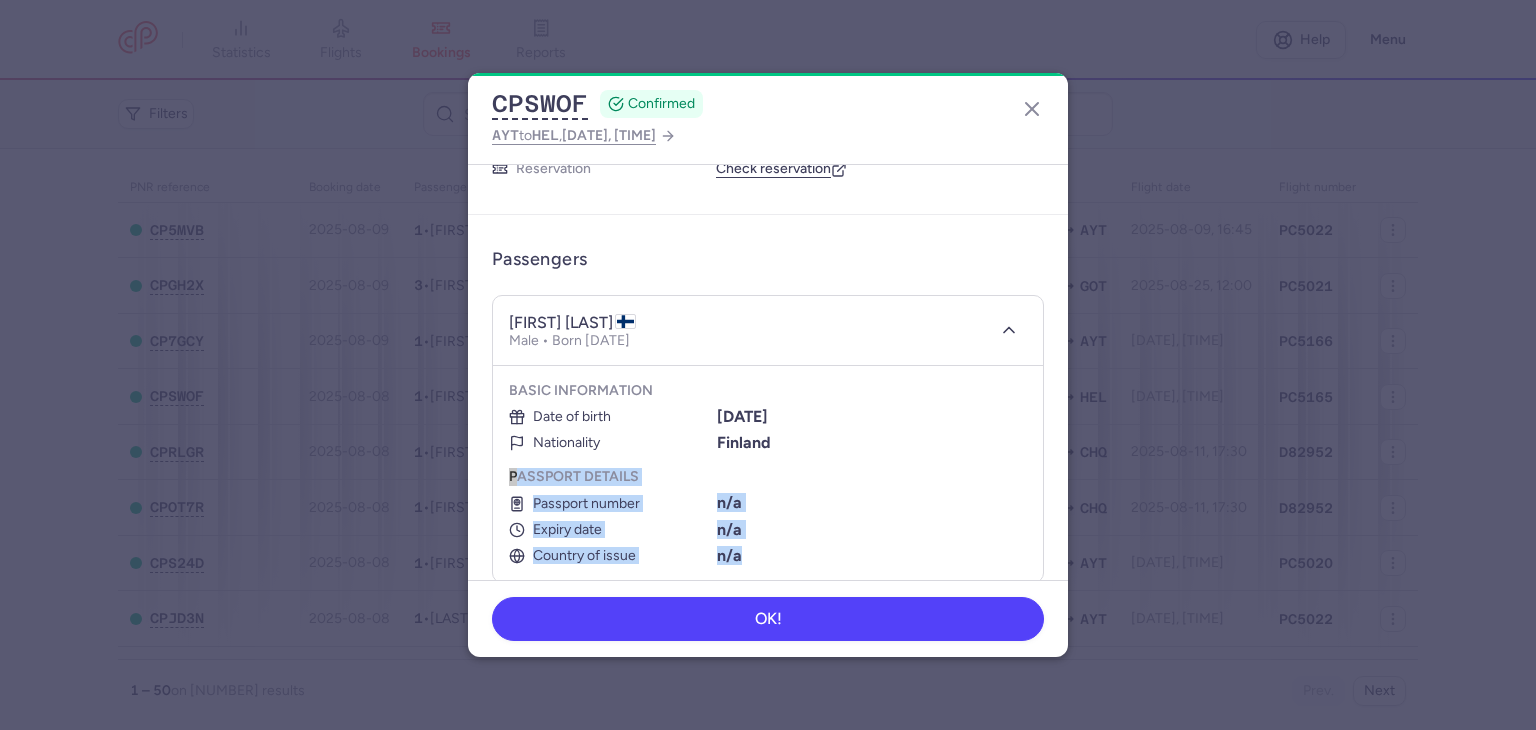 scroll, scrollTop: 81, scrollLeft: 0, axis: vertical 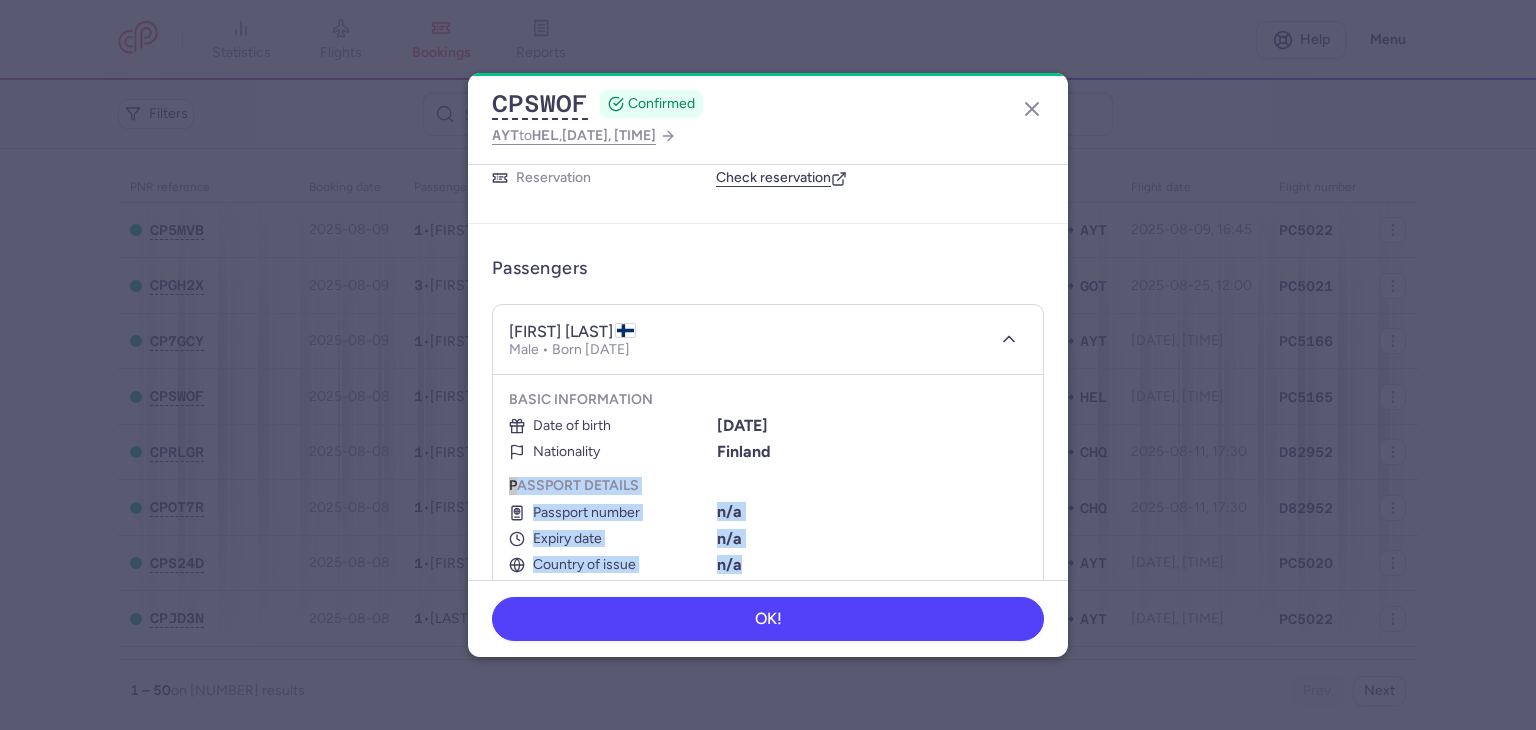 click on "Passengers [FIRST] [LAST]  Male • Born [DATE]  Basic information   Date of birth [DATE]  Nationality Finland  Passport details   Passport number n/a  Expiry date n/a  Country of issue n/a" at bounding box center [768, 420] 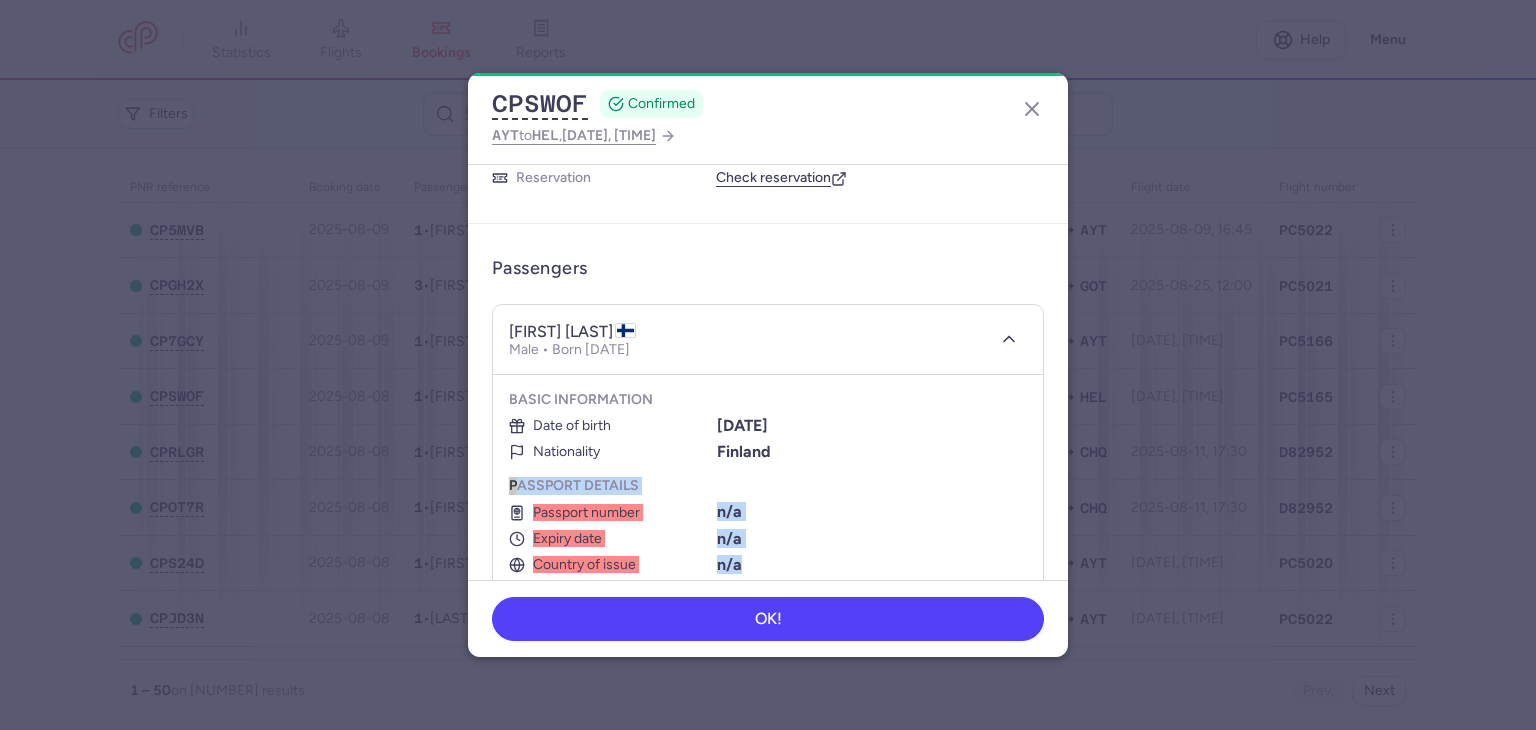 click on "Finland" at bounding box center [872, 452] 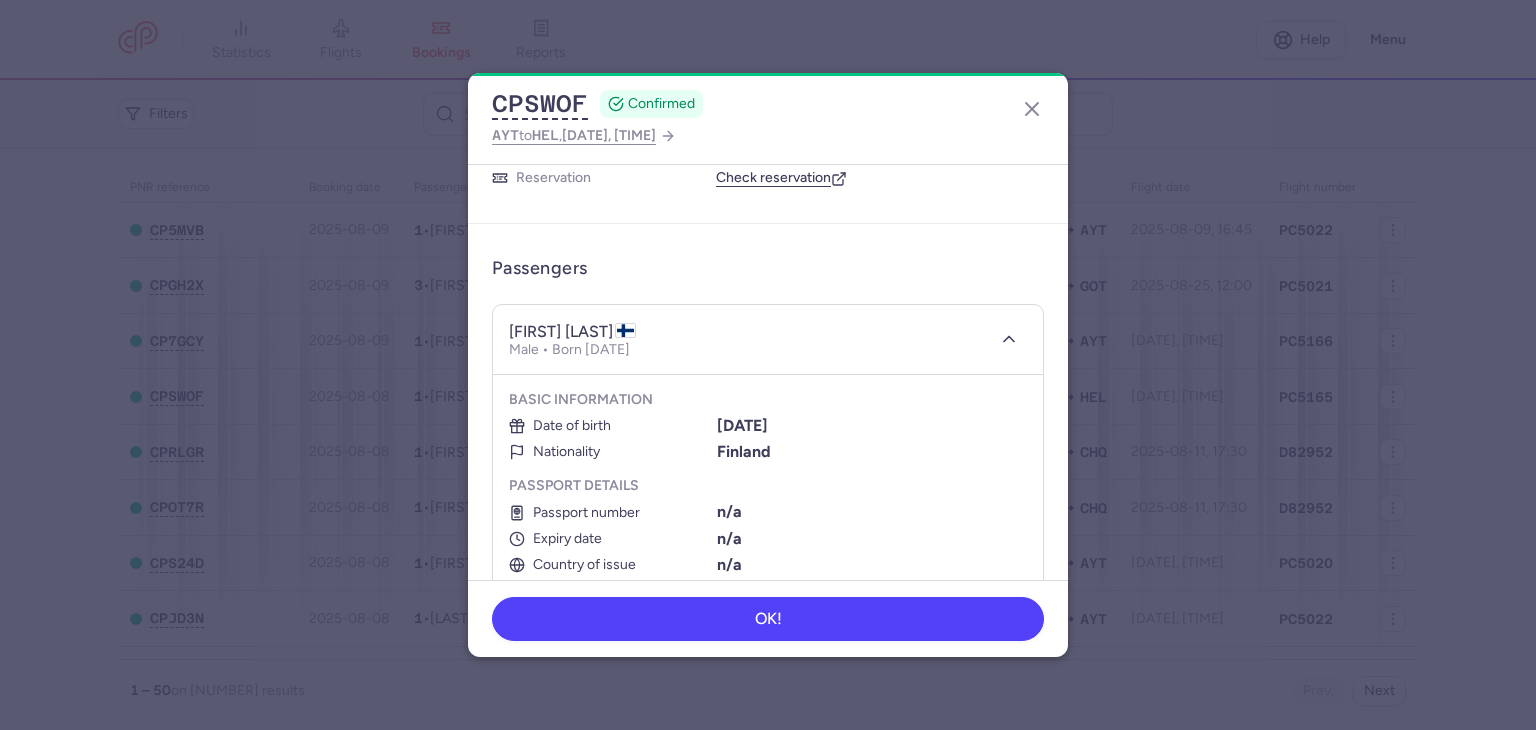 click on "OK!" 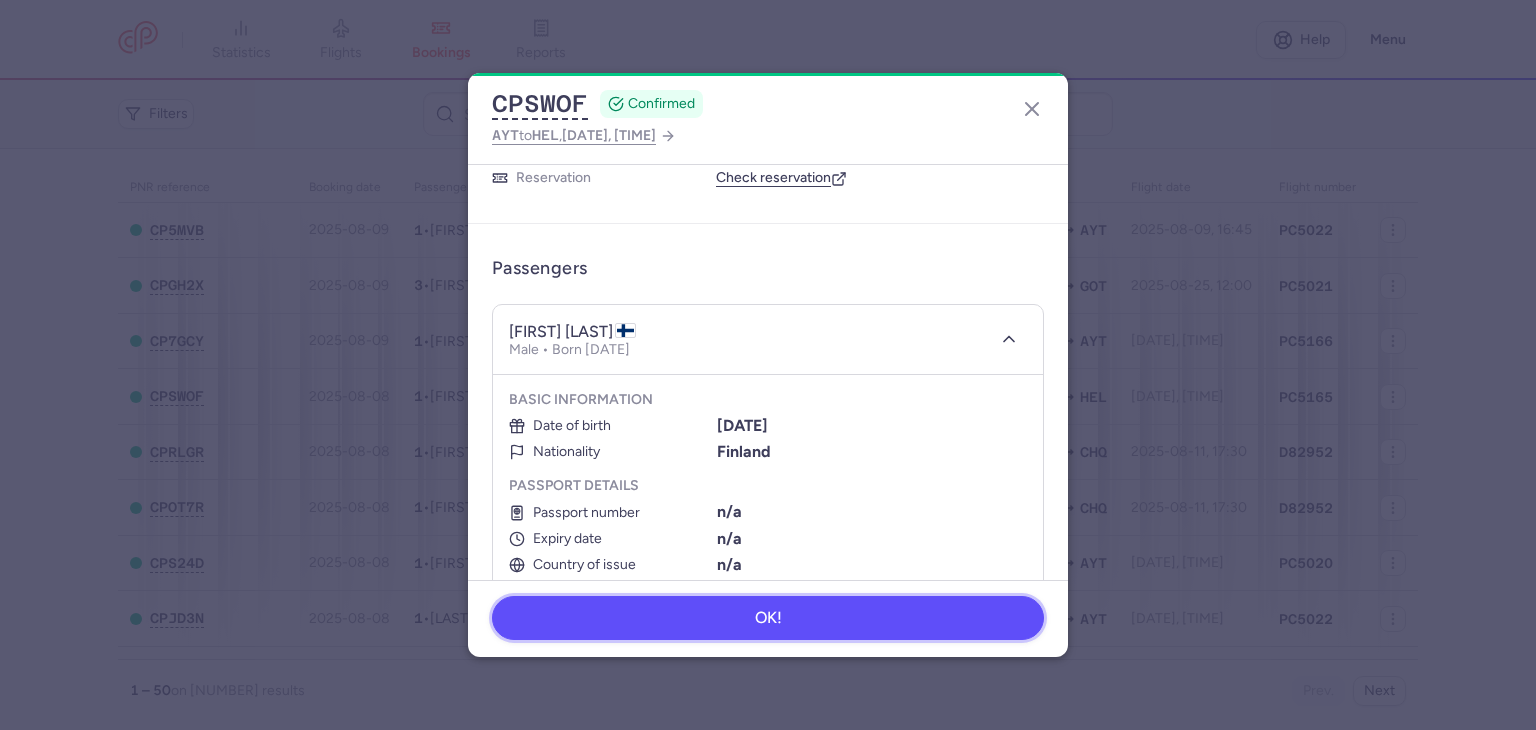 click on "OK!" at bounding box center [768, 618] 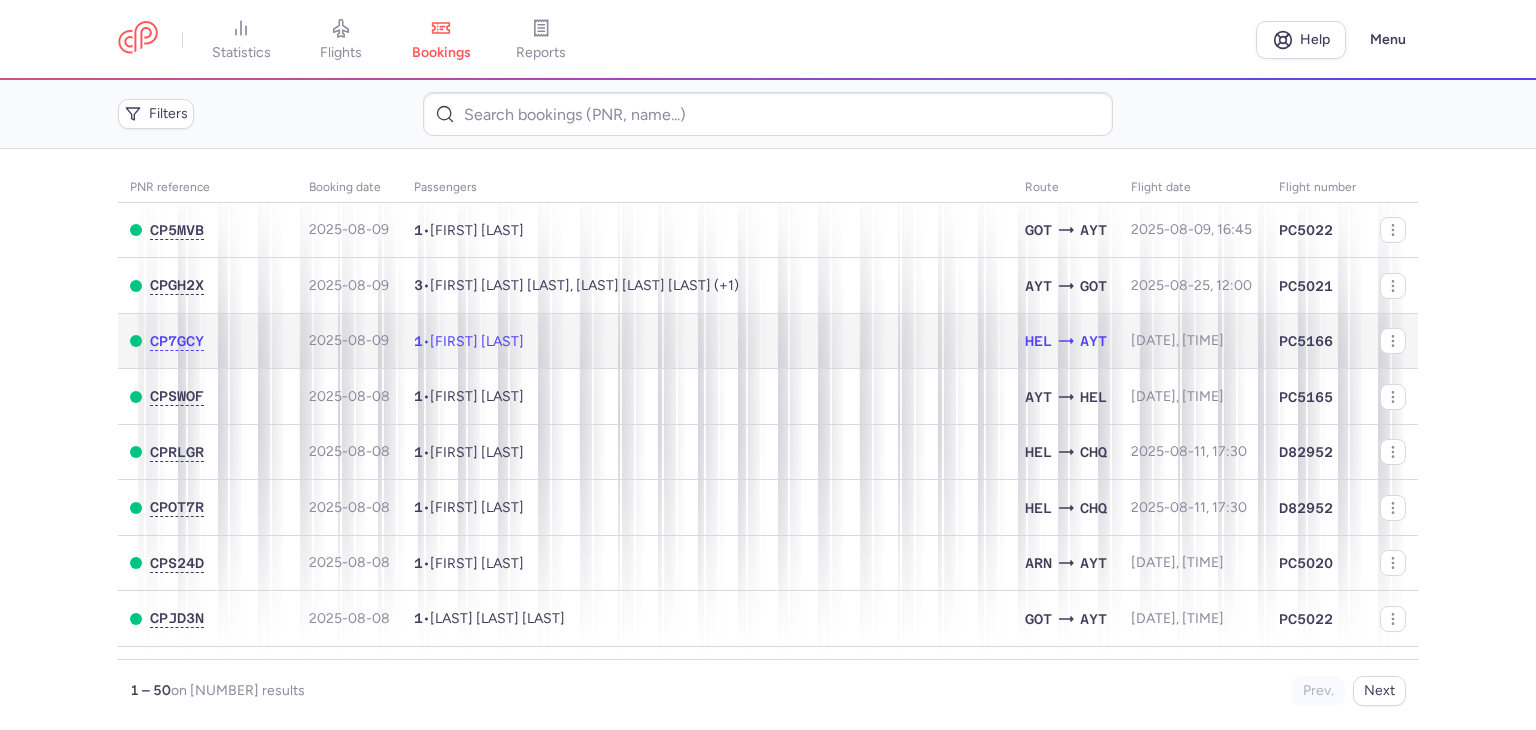 click on "1  •  [FIRST] [LAST]" 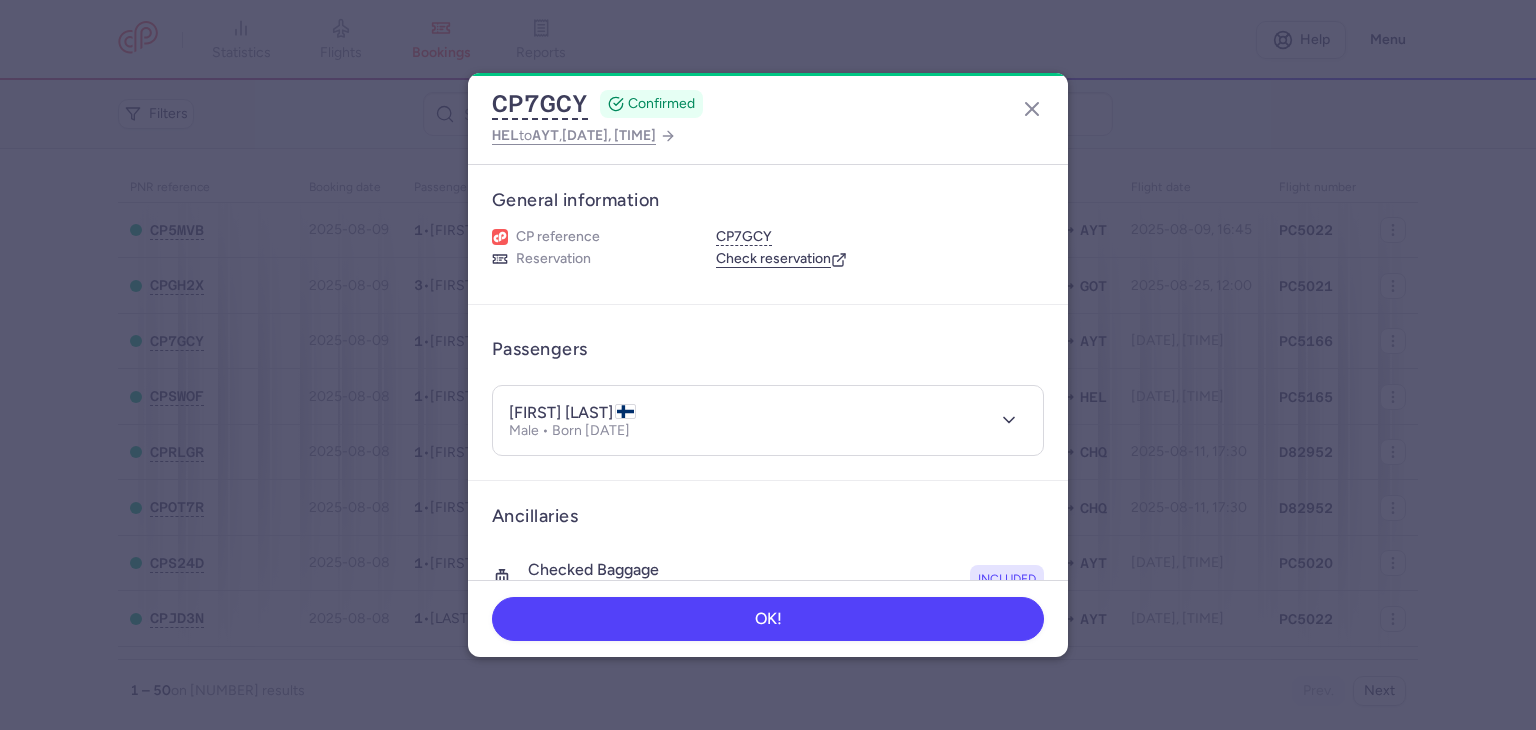 type 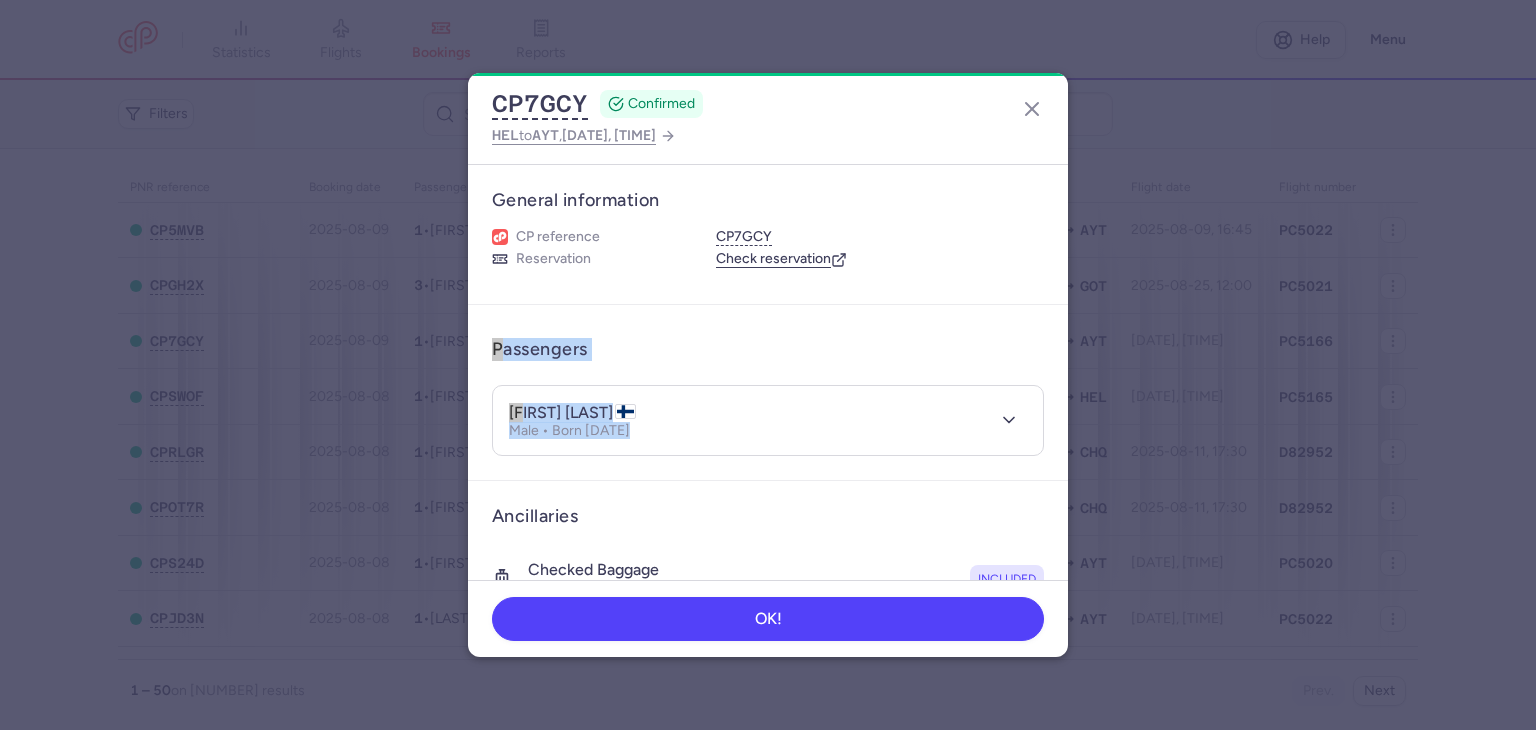 drag, startPoint x: 1068, startPoint y: 264, endPoint x: 1052, endPoint y: 369, distance: 106.21205 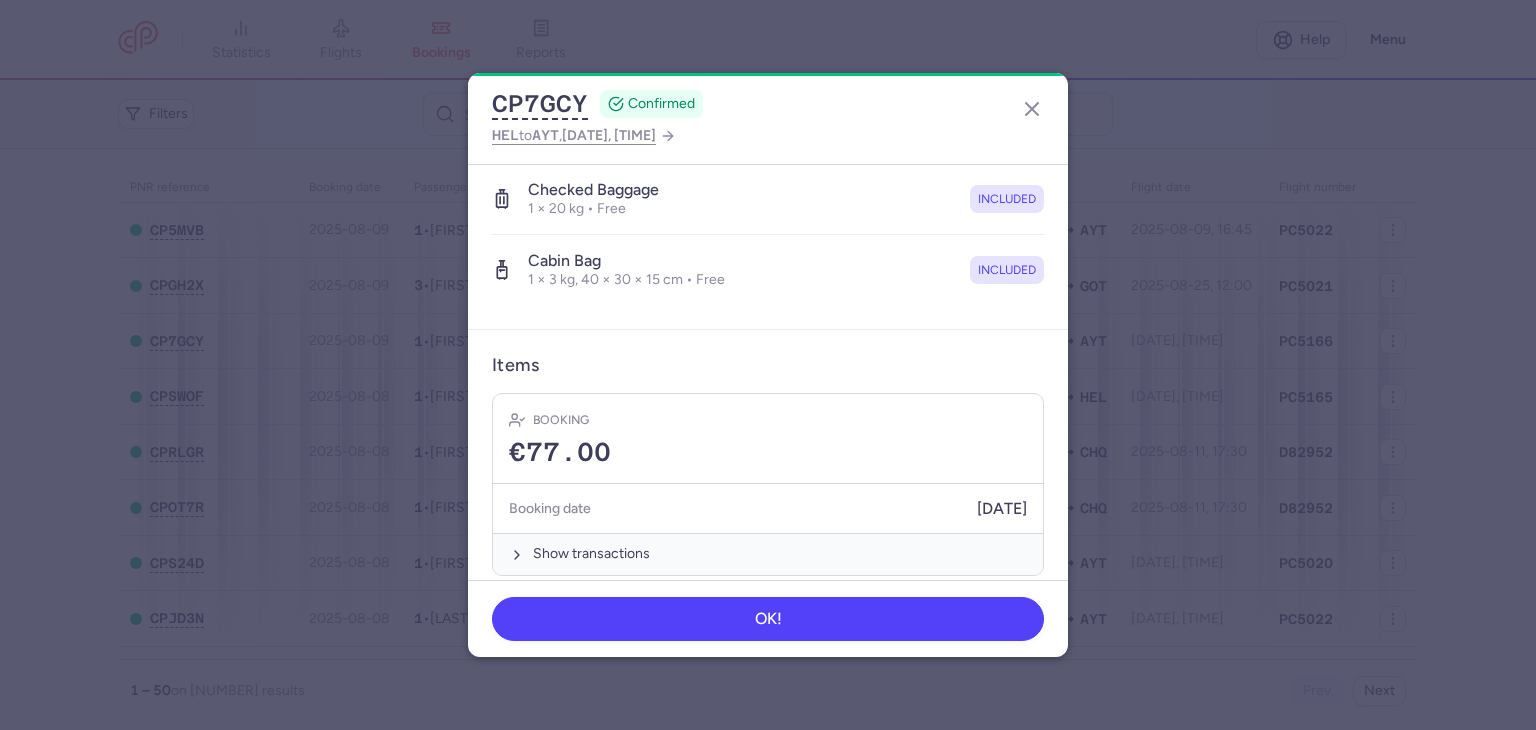 scroll, scrollTop: 378, scrollLeft: 0, axis: vertical 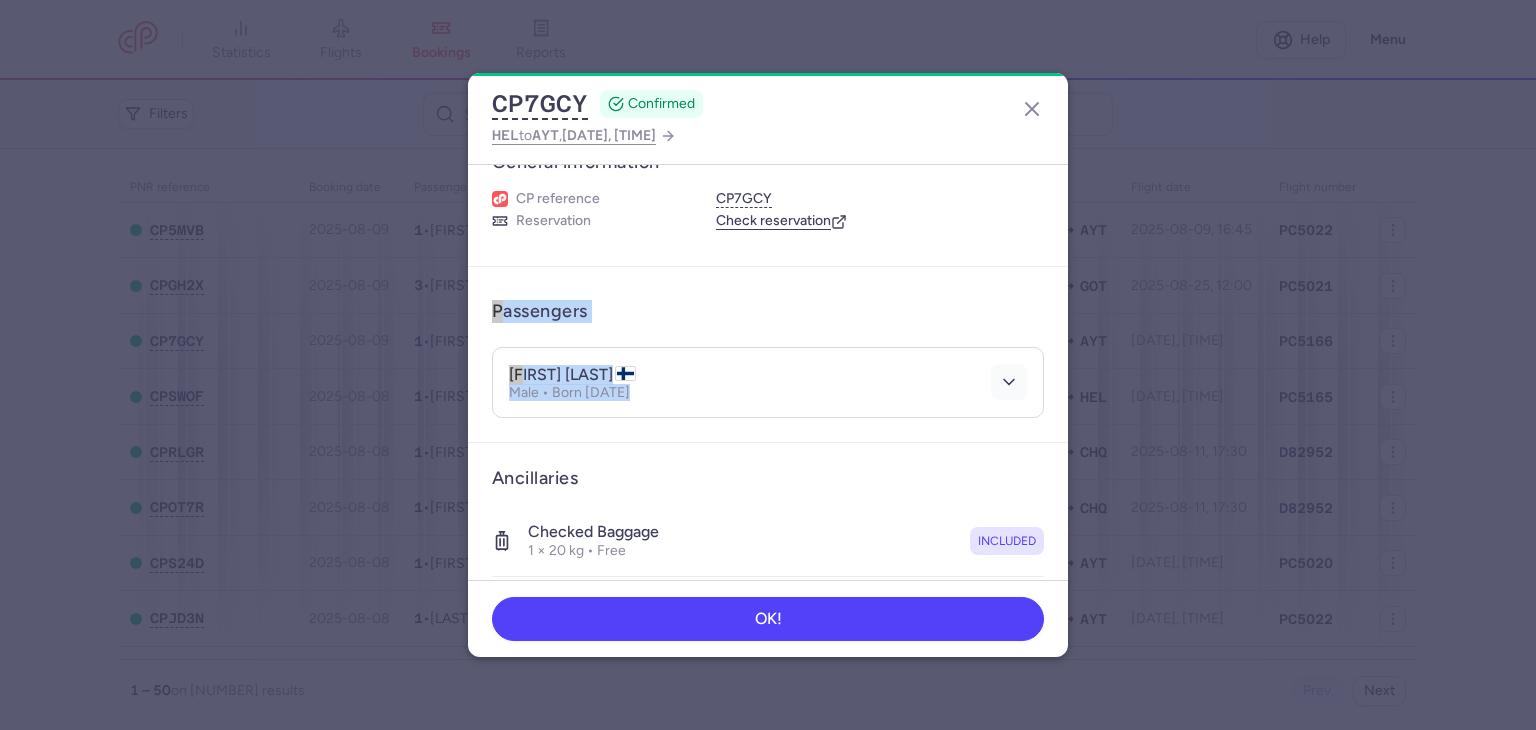 click 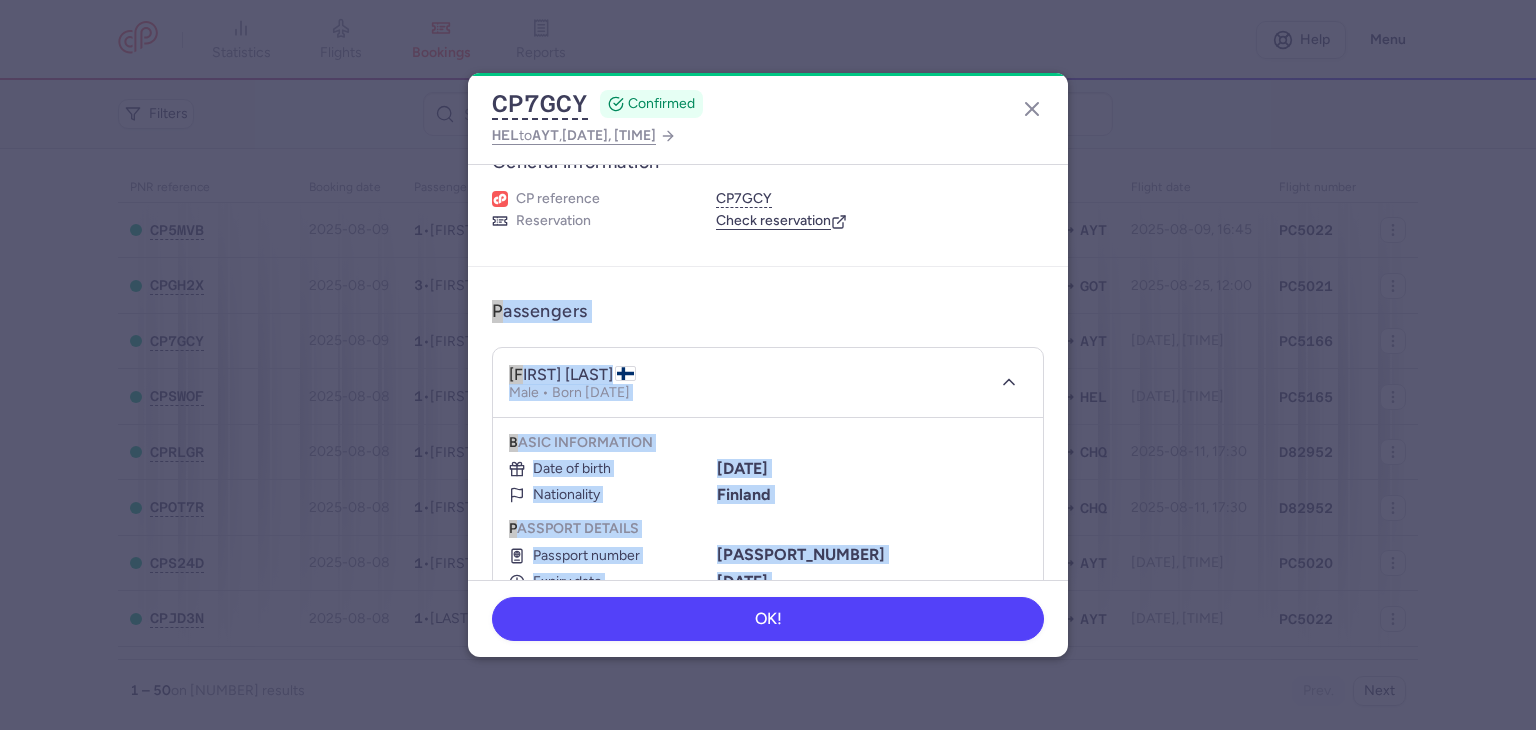 click on "Passengers [FIRST] [LAST]  Male • Born [DATE]  Basic information   Date of birth [DATE]  Nationality Finland  Passport details   Passport number [PASSPORT_NUMBER]  Expiry date [DATE]  Country of issue Finland" at bounding box center (768, 463) 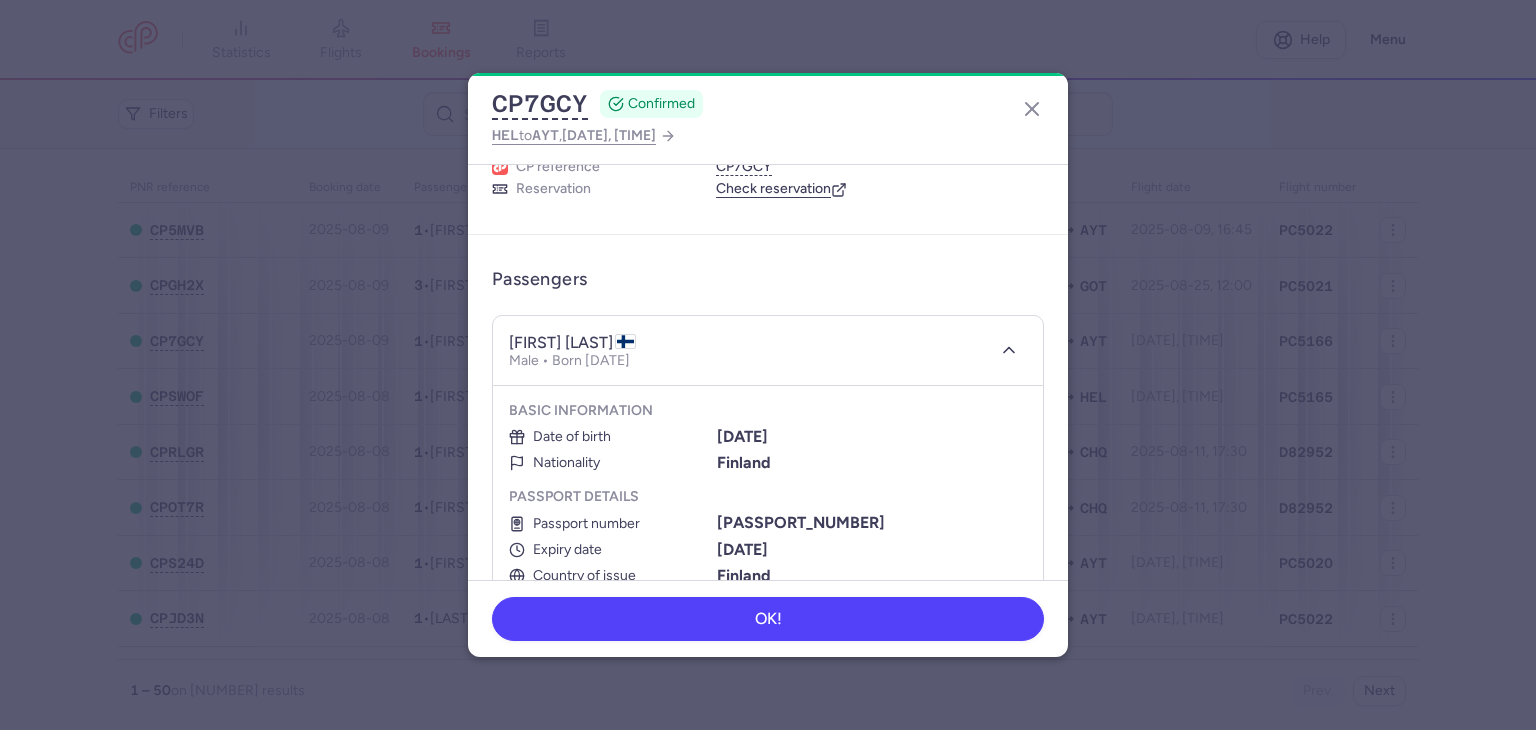scroll, scrollTop: 116, scrollLeft: 0, axis: vertical 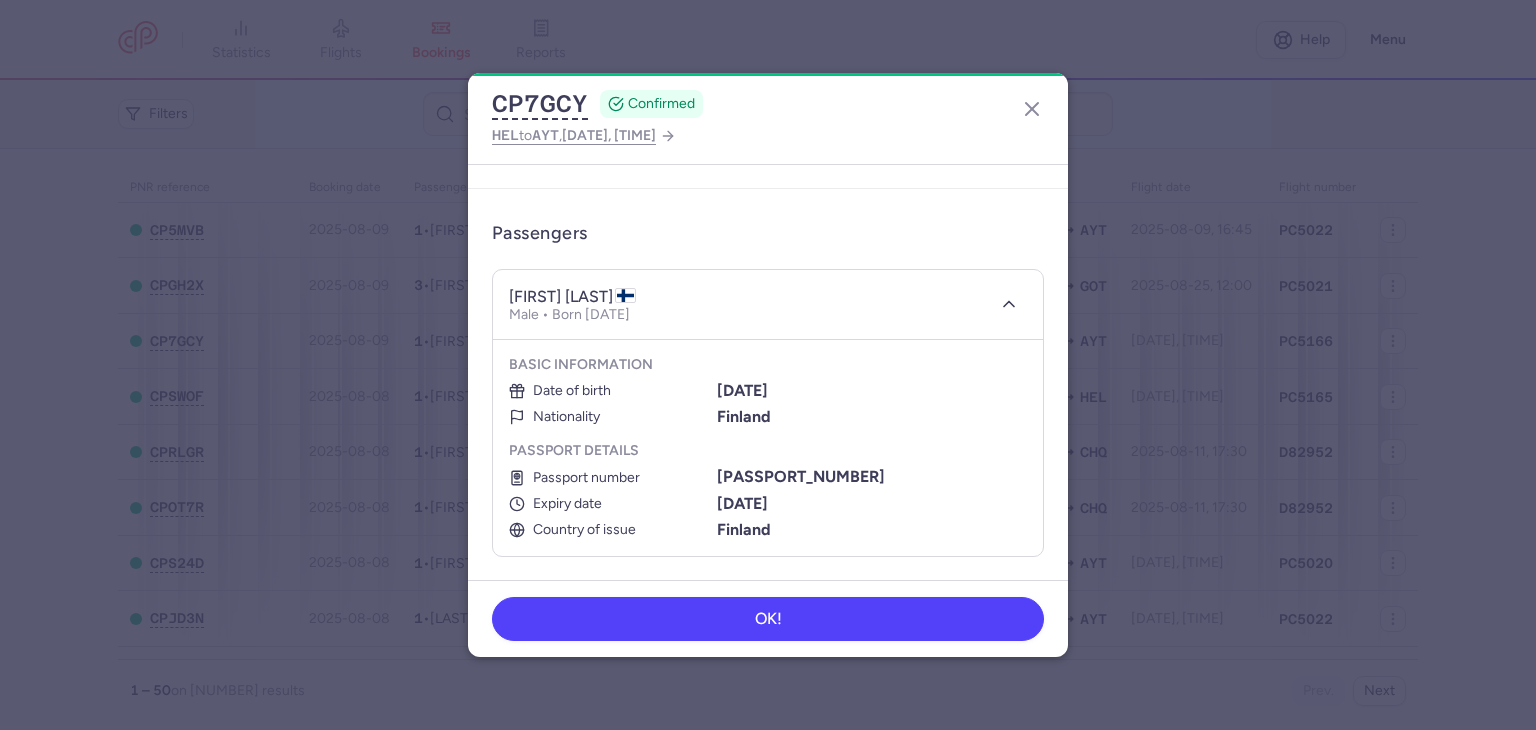 drag, startPoint x: 1004, startPoint y: 592, endPoint x: 1004, endPoint y: 605, distance: 13 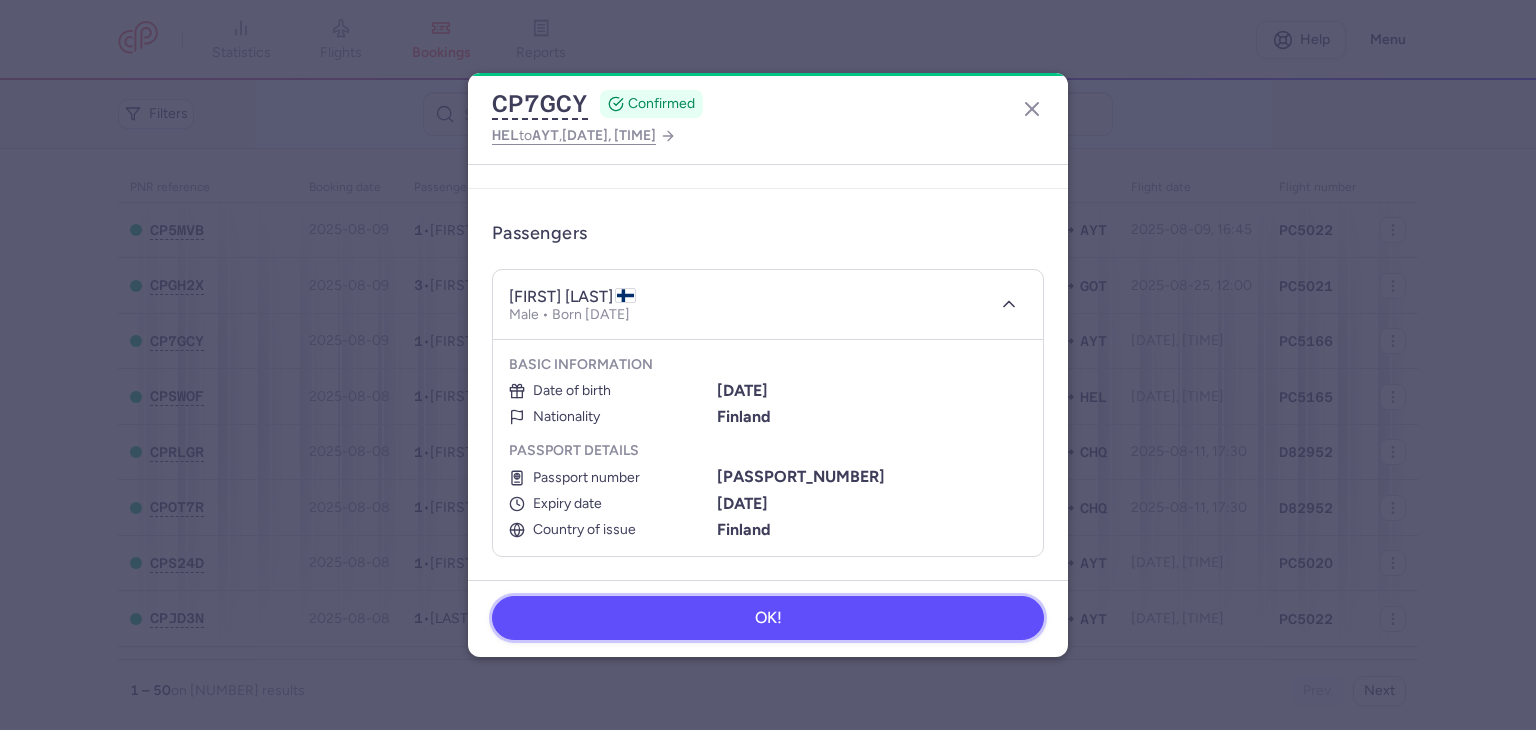 click on "OK!" at bounding box center (768, 618) 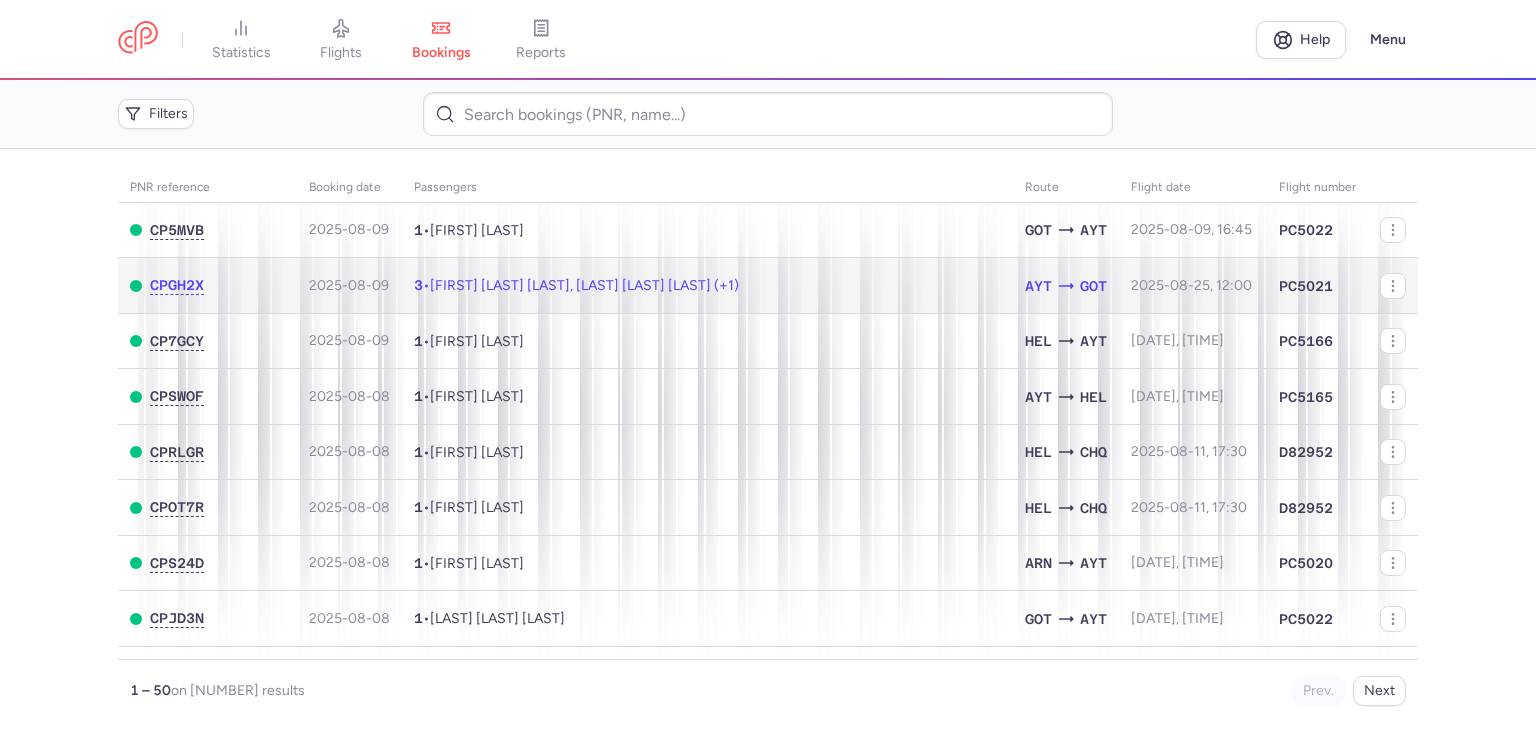 click on "3  •  [FIRST] [LAST], [FIRST] [LAST] (+1)" 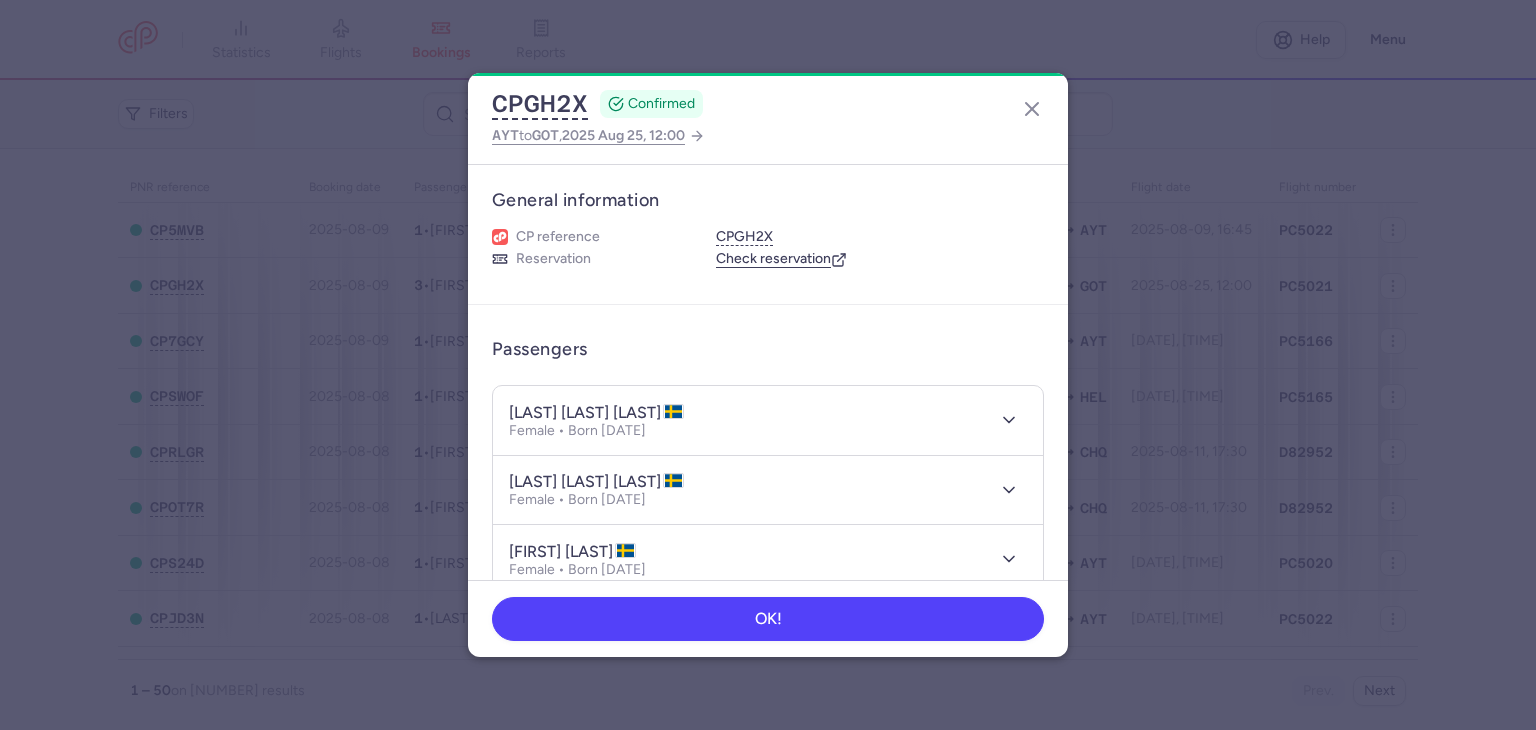 type 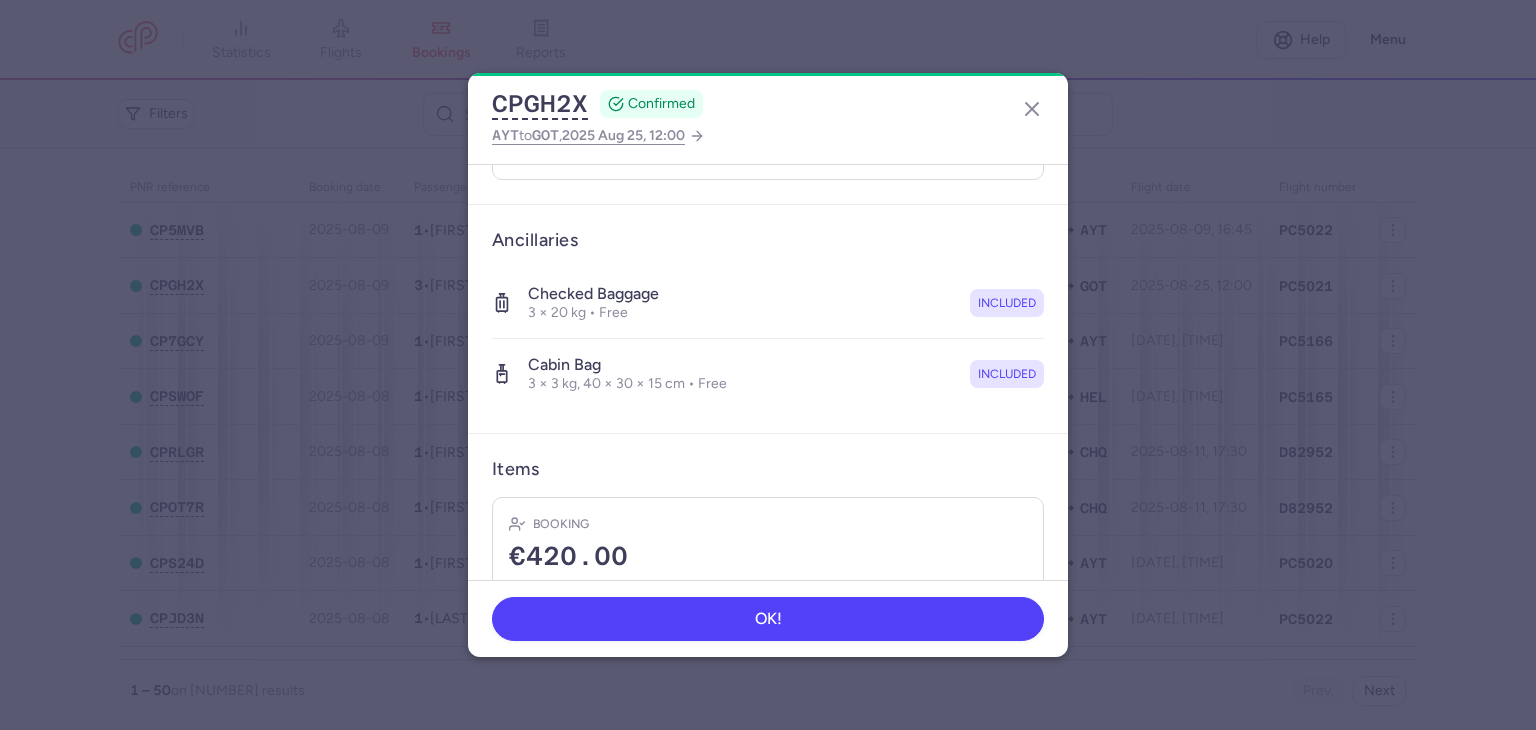scroll, scrollTop: 412, scrollLeft: 0, axis: vertical 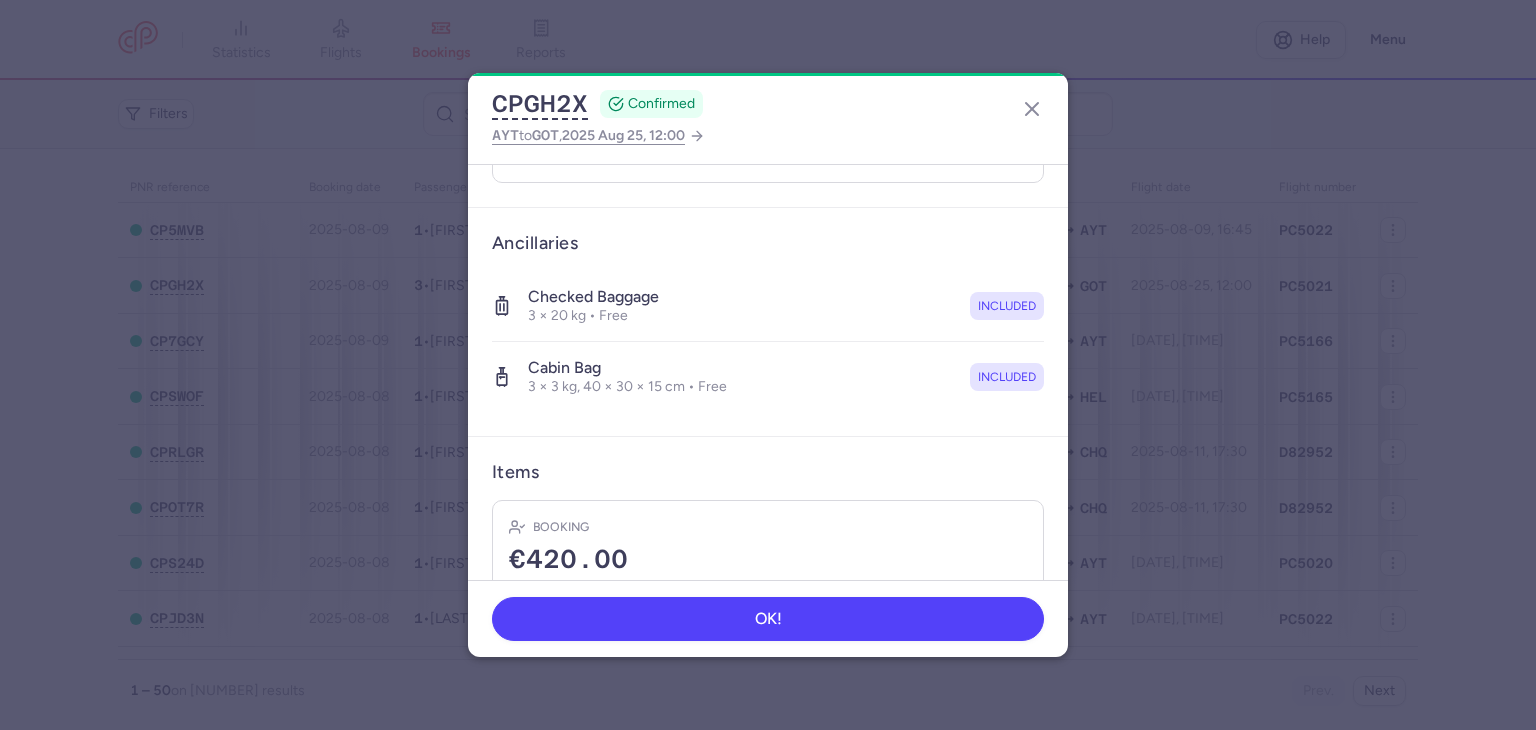 drag, startPoint x: 1069, startPoint y: 416, endPoint x: 1061, endPoint y: 406, distance: 12.806249 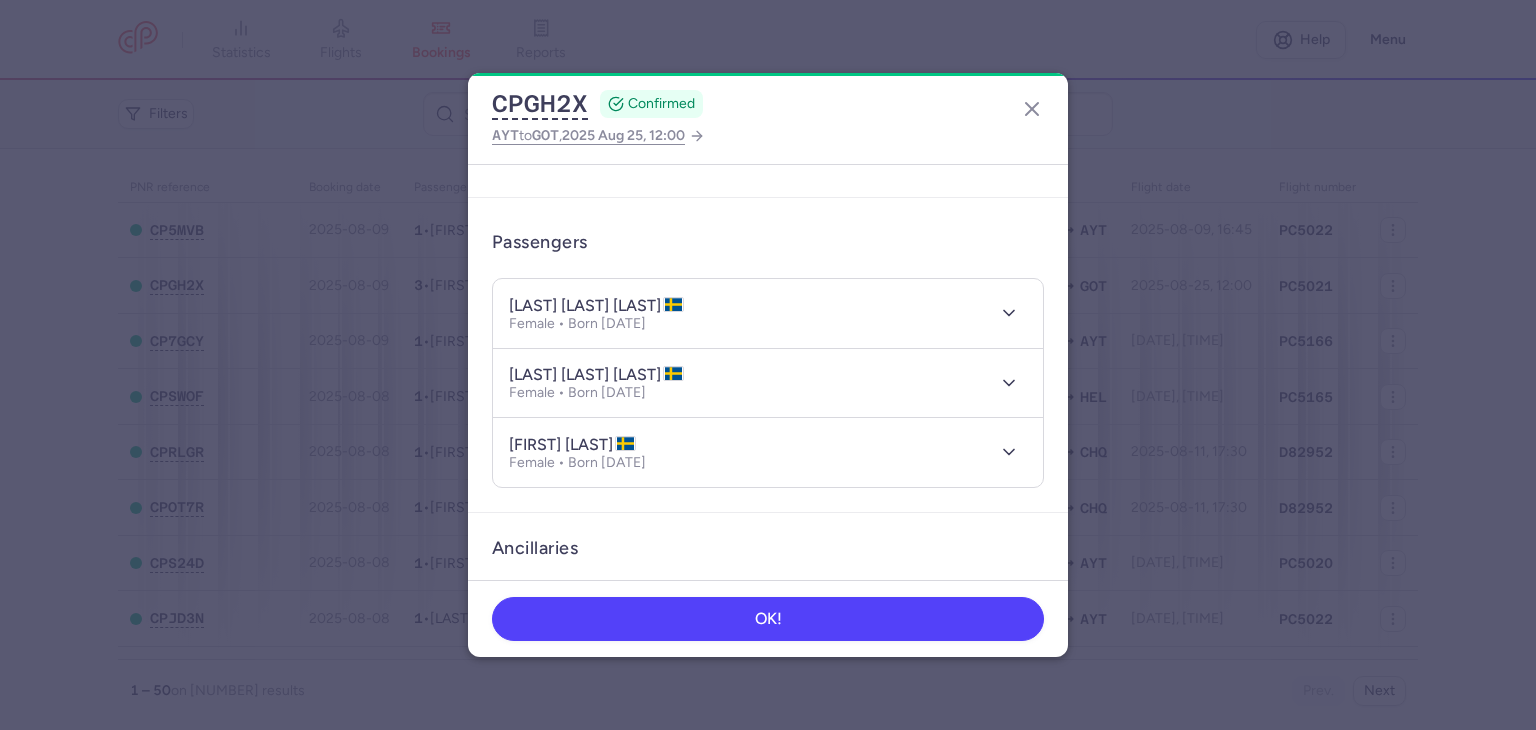 scroll, scrollTop: 83, scrollLeft: 0, axis: vertical 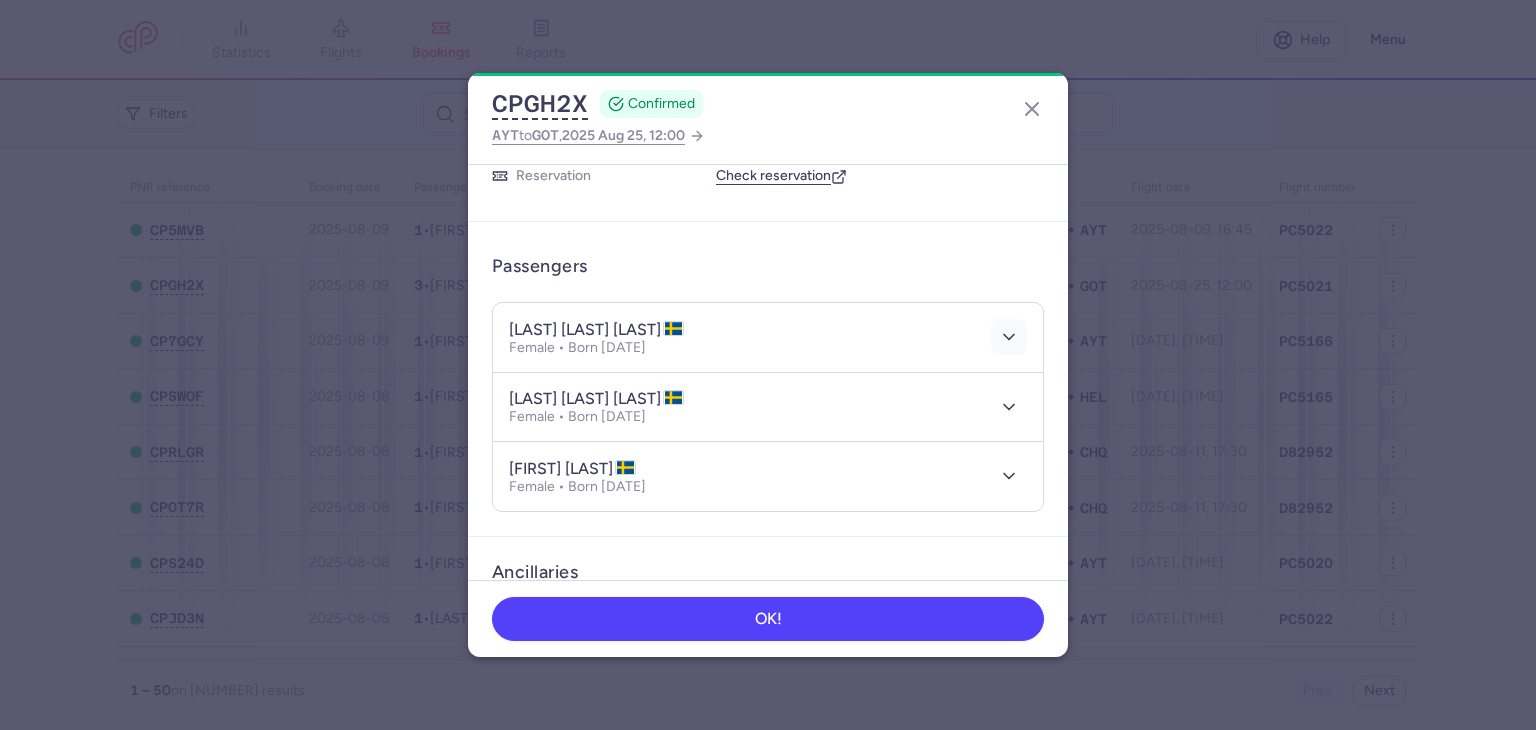 click at bounding box center [1009, 337] 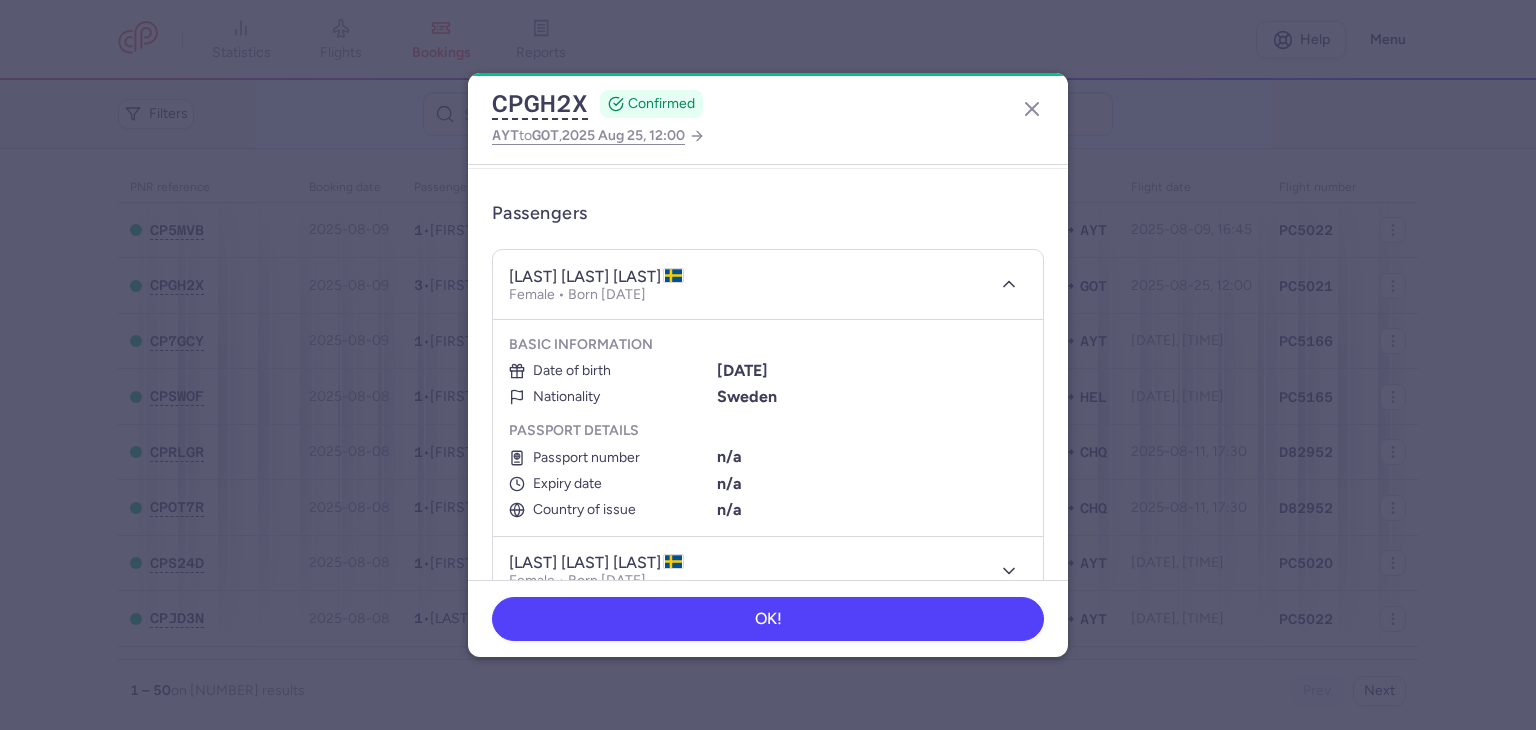 scroll, scrollTop: 259, scrollLeft: 0, axis: vertical 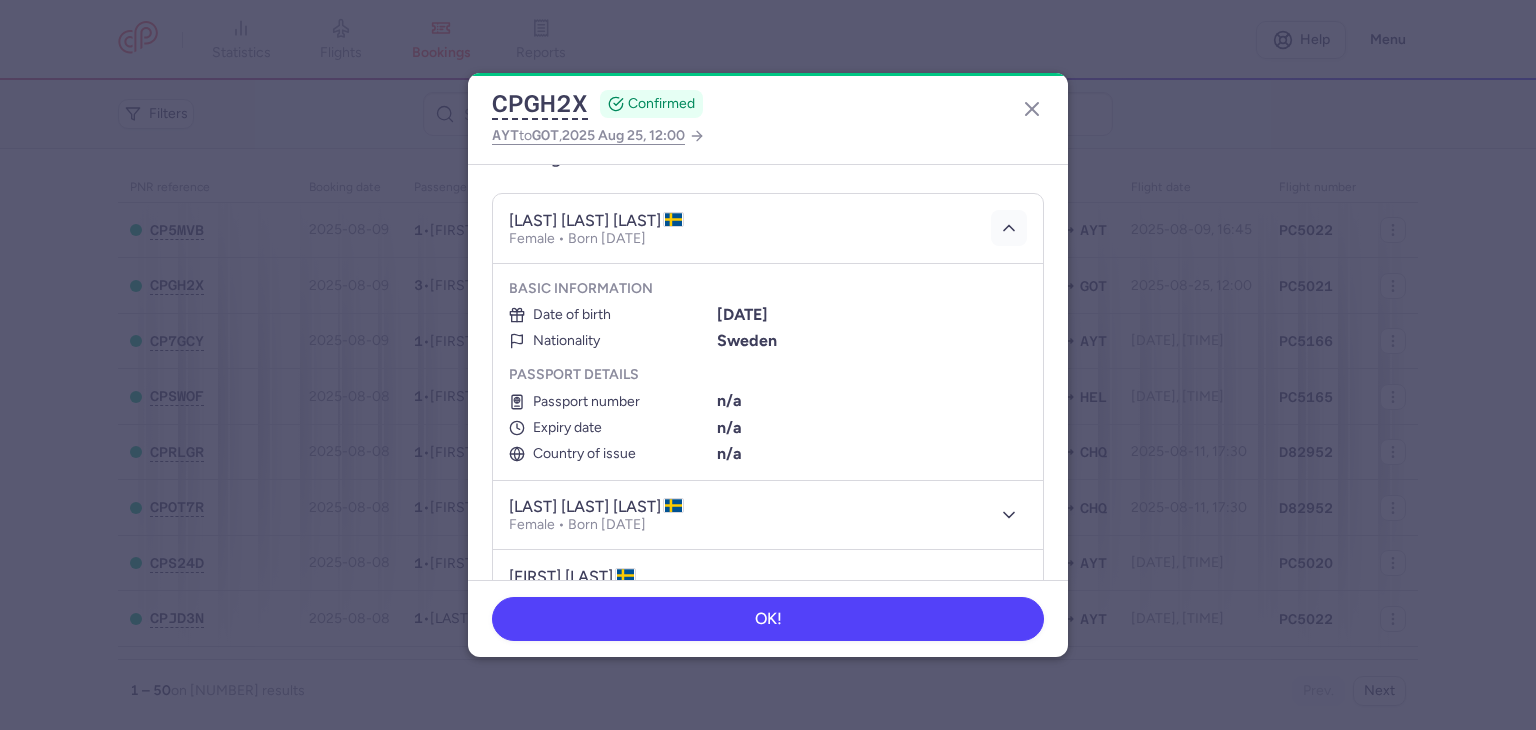 click 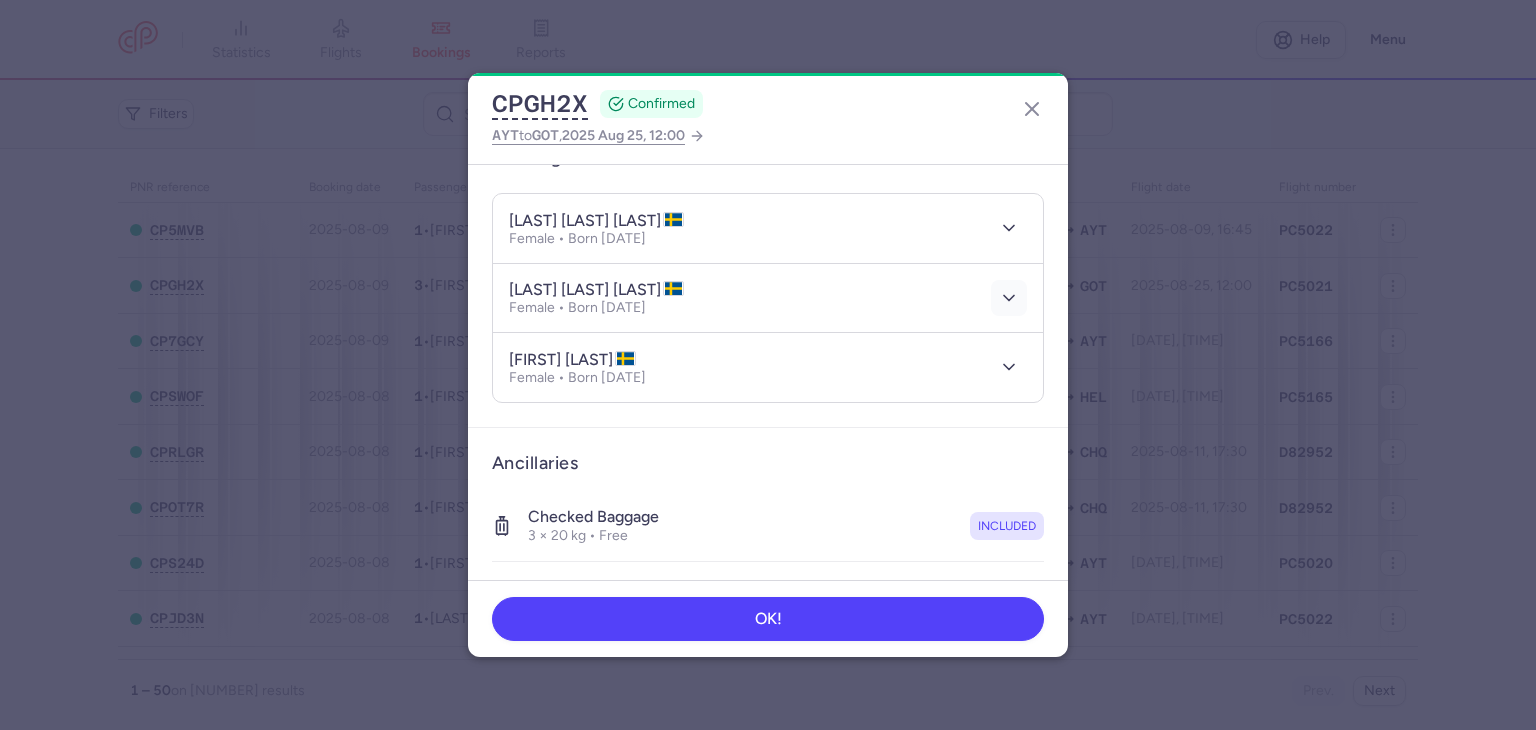 click at bounding box center [1009, 298] 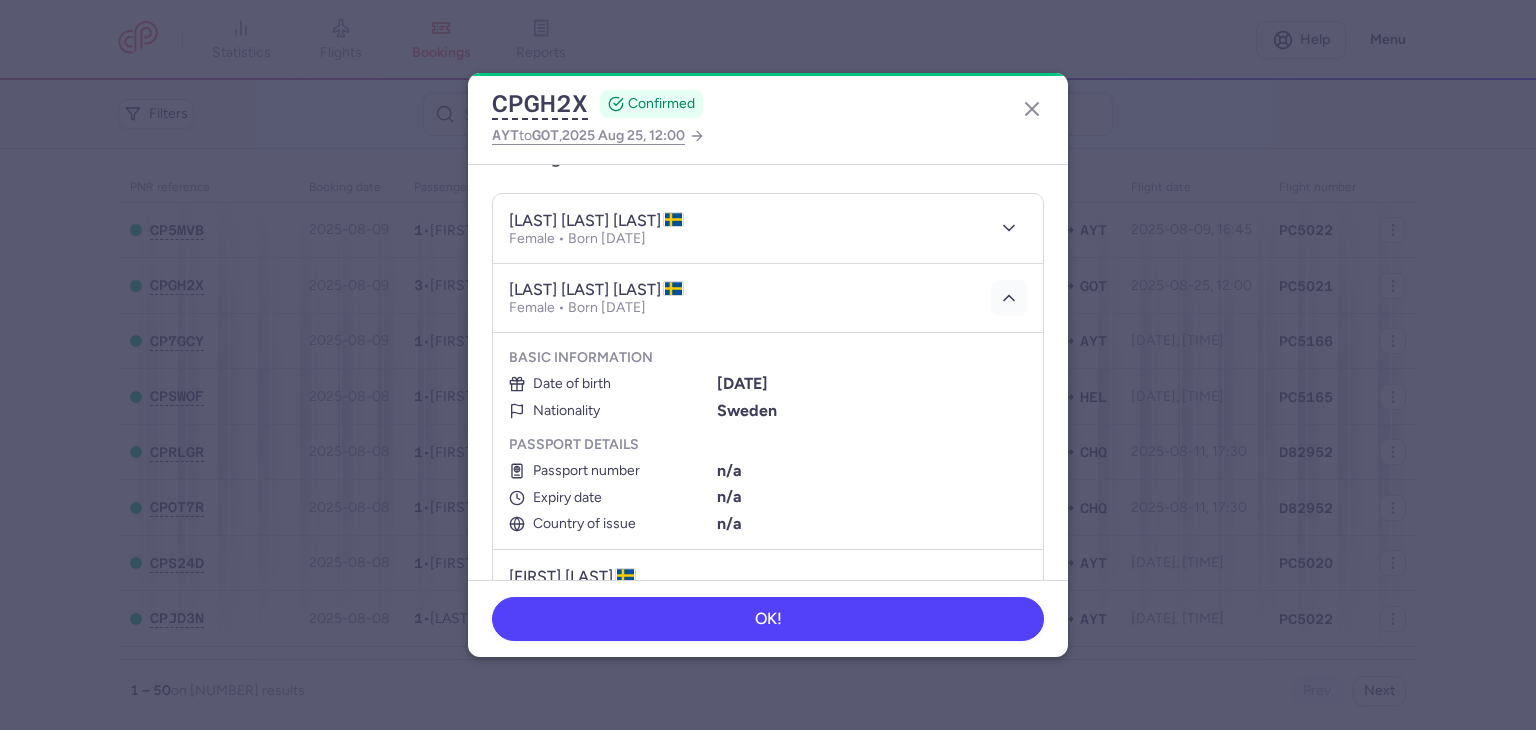 type 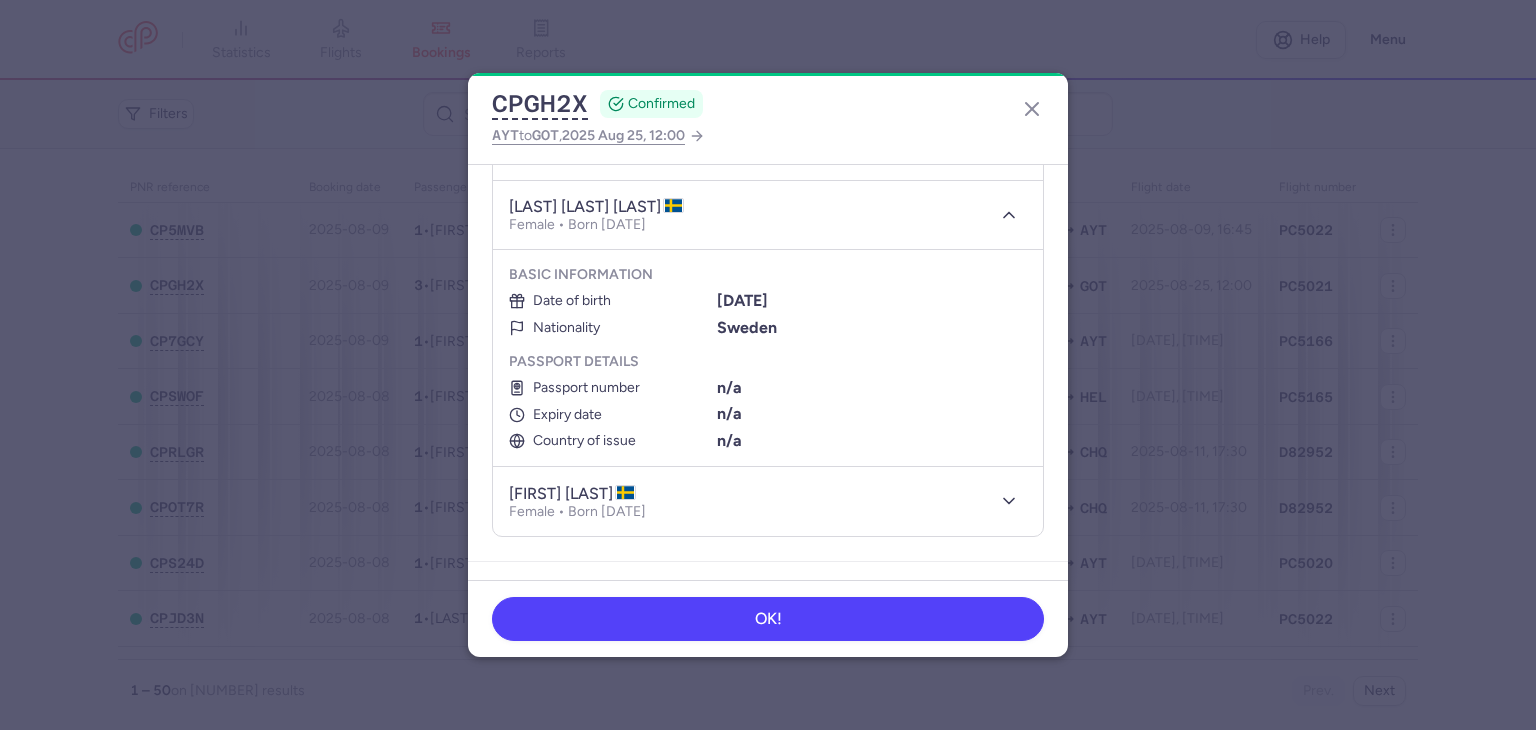 scroll, scrollTop: 272, scrollLeft: 0, axis: vertical 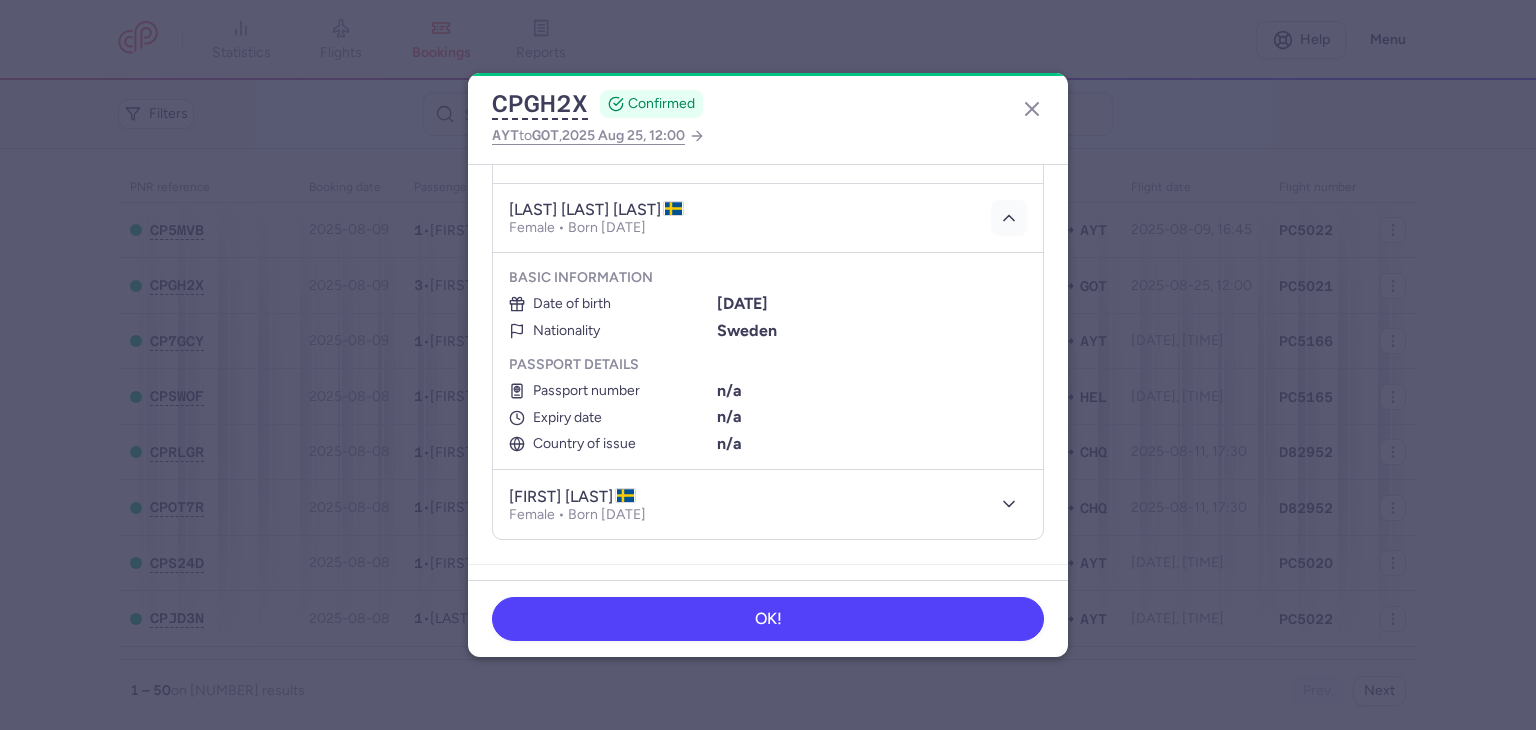click 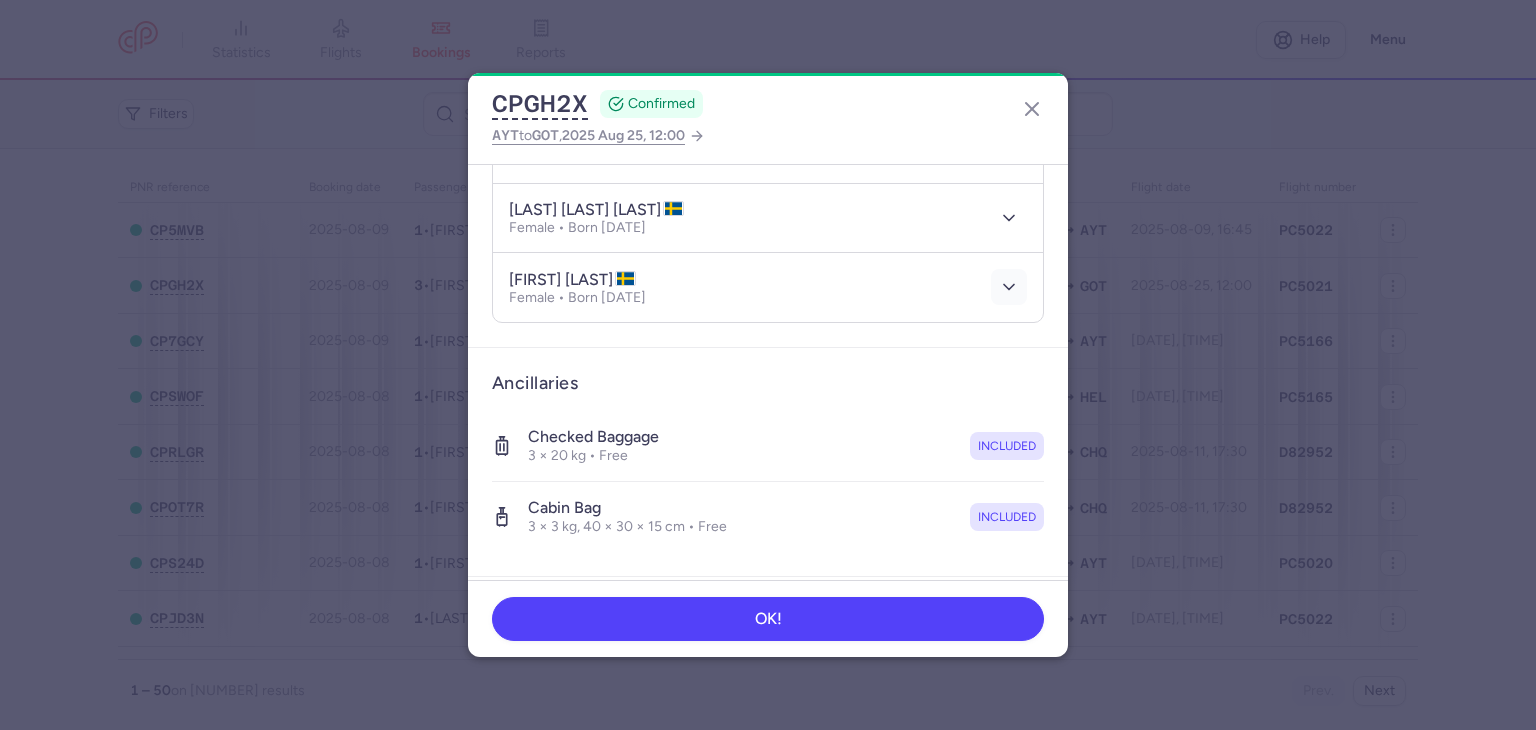 click 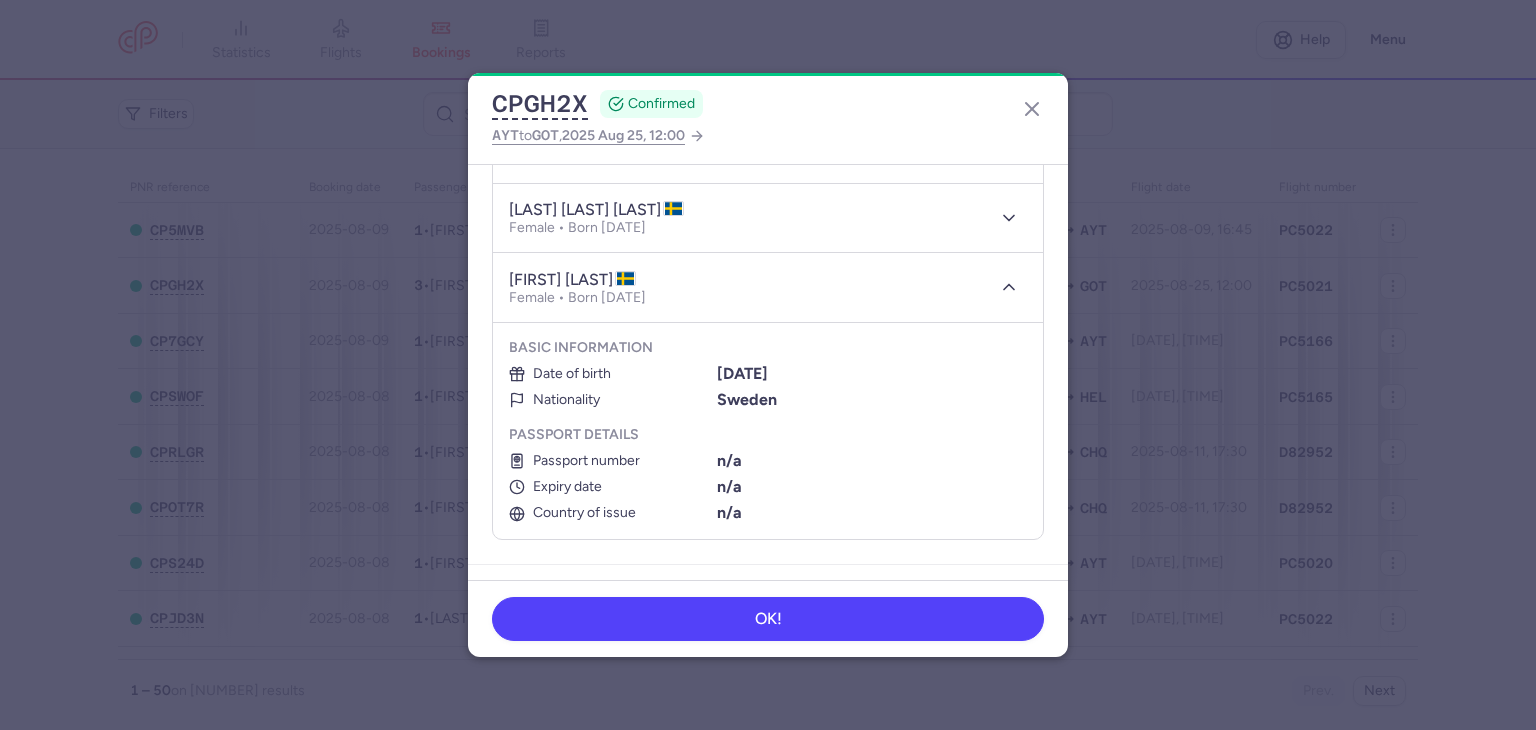 type 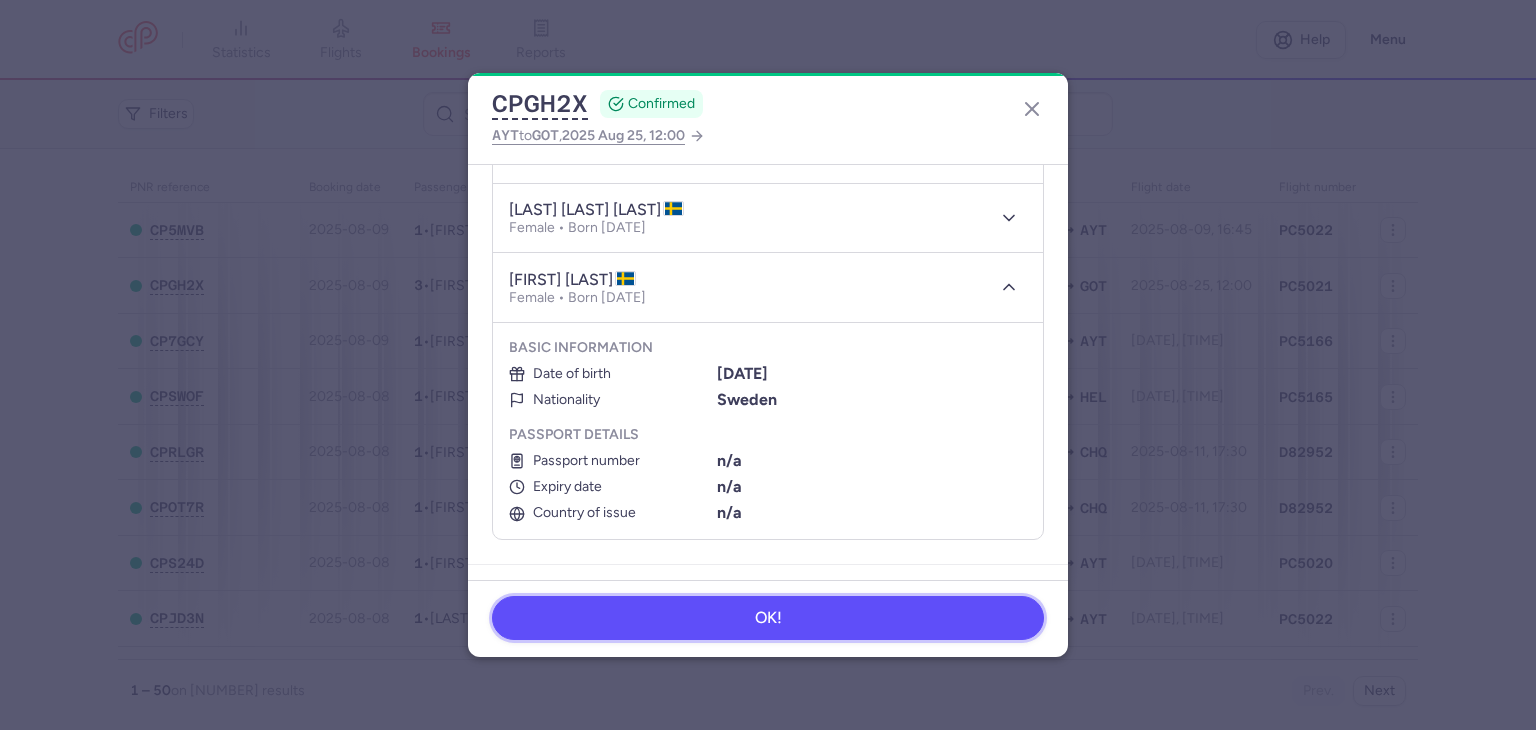 click on "OK!" at bounding box center (768, 618) 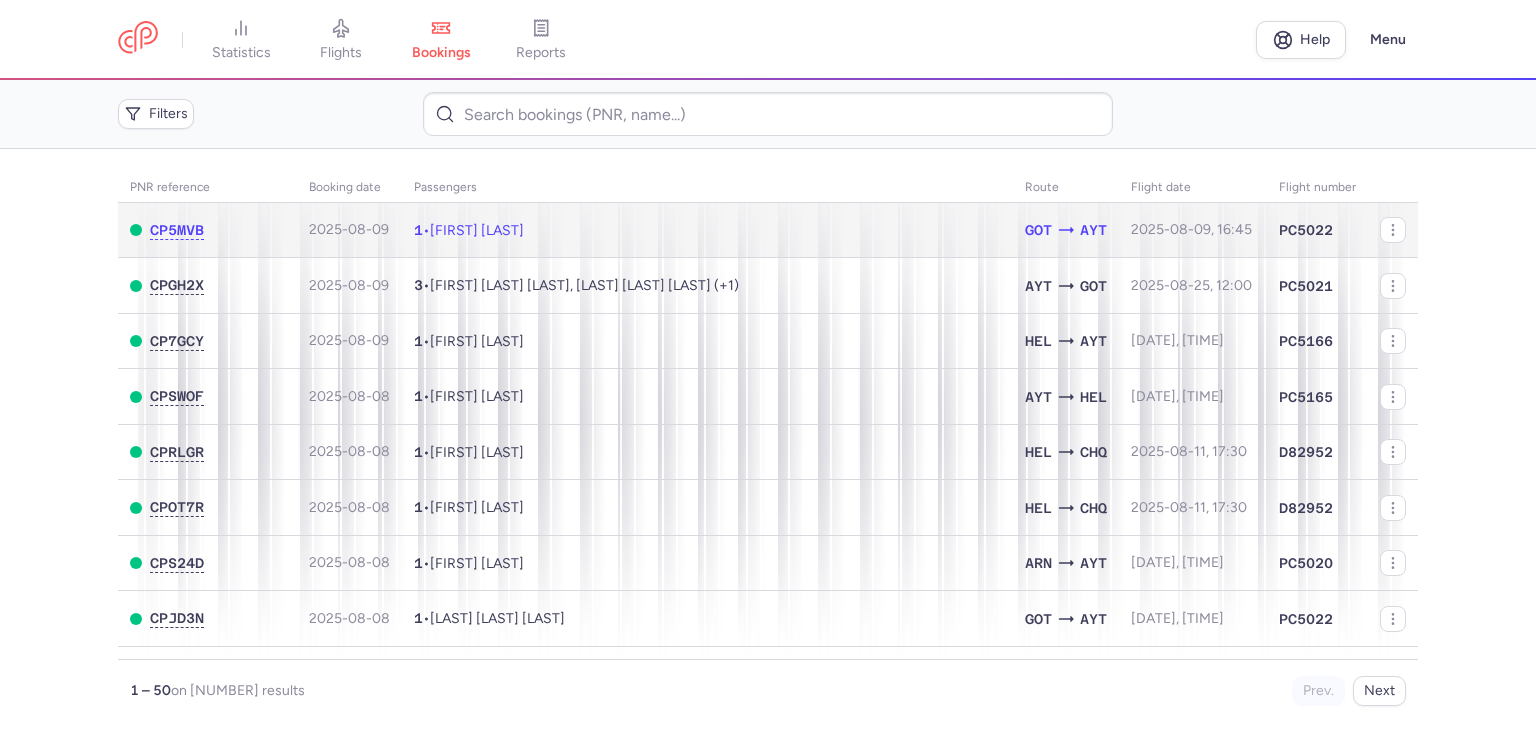 click on "1  •  [FIRST] [LAST]" 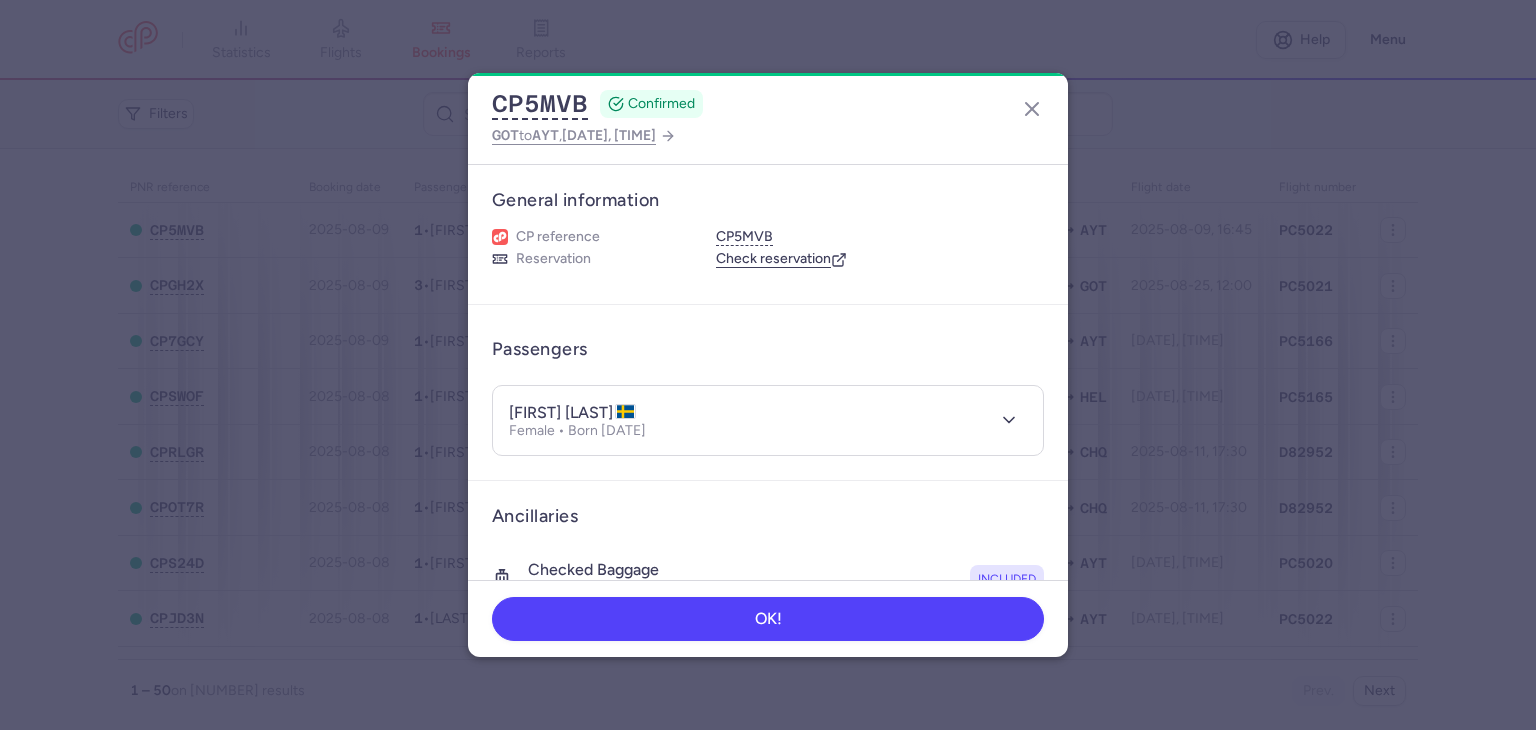 type 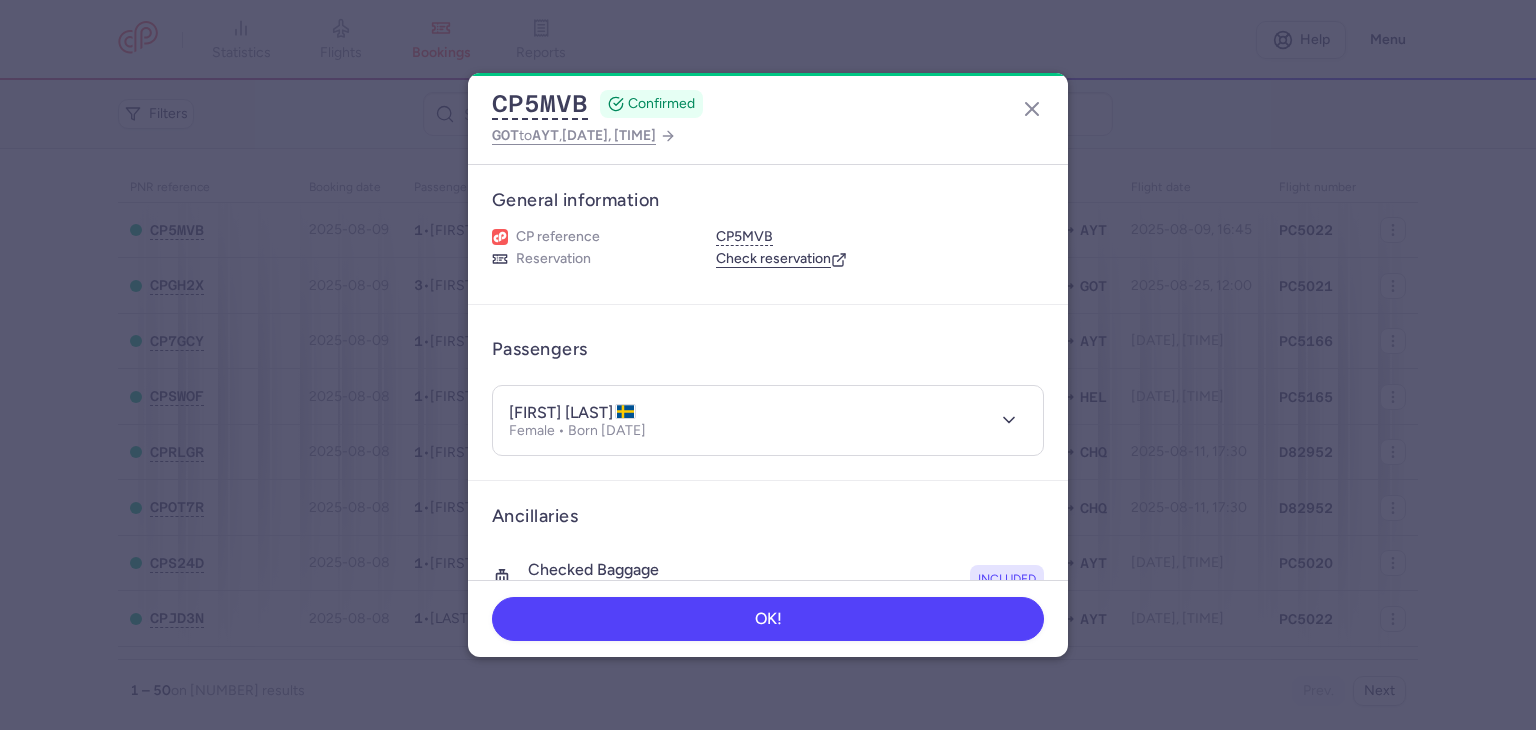click on "General information CP reference CP5MVB Reservation  Check reservation" at bounding box center (768, 235) 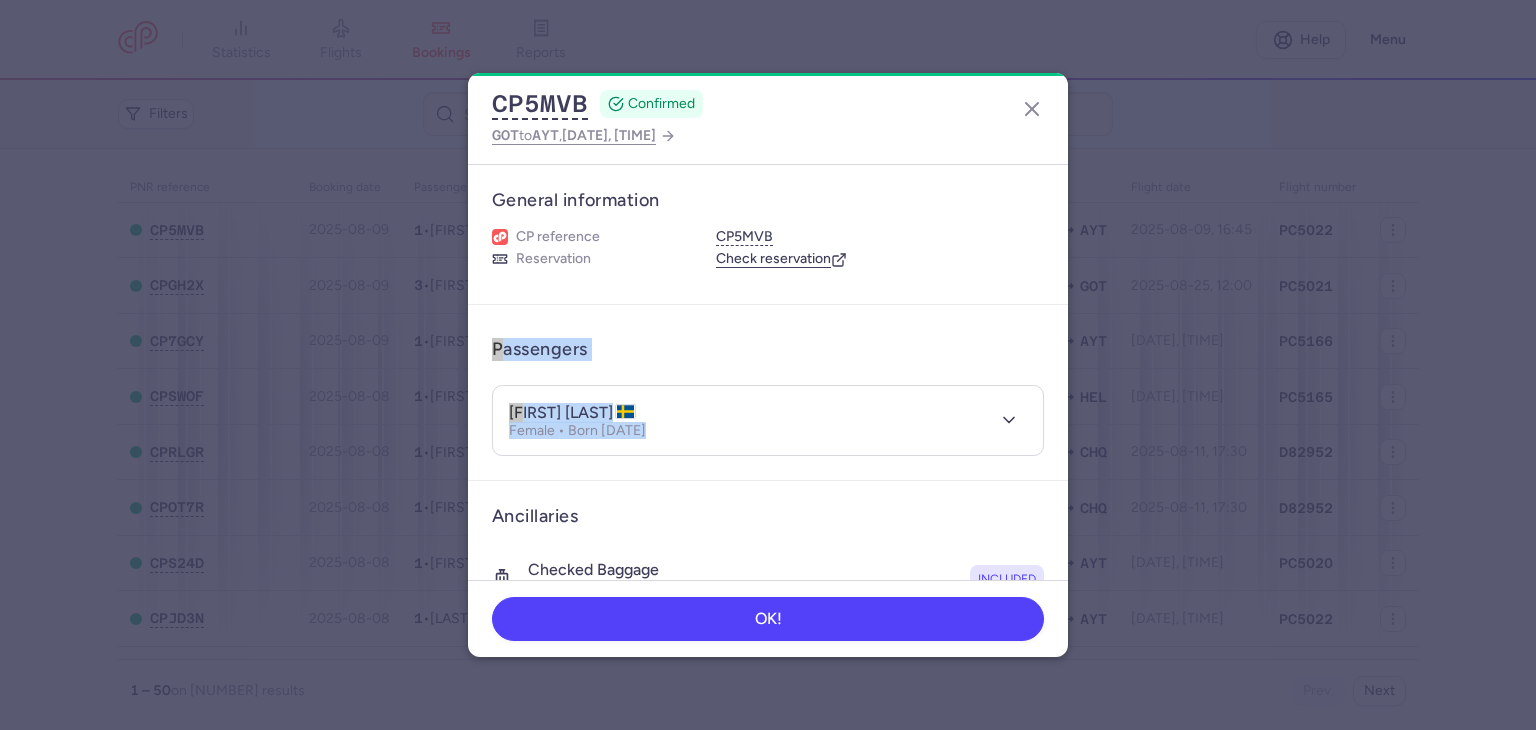 drag, startPoint x: 1057, startPoint y: 319, endPoint x: 1052, endPoint y: 392, distance: 73.171036 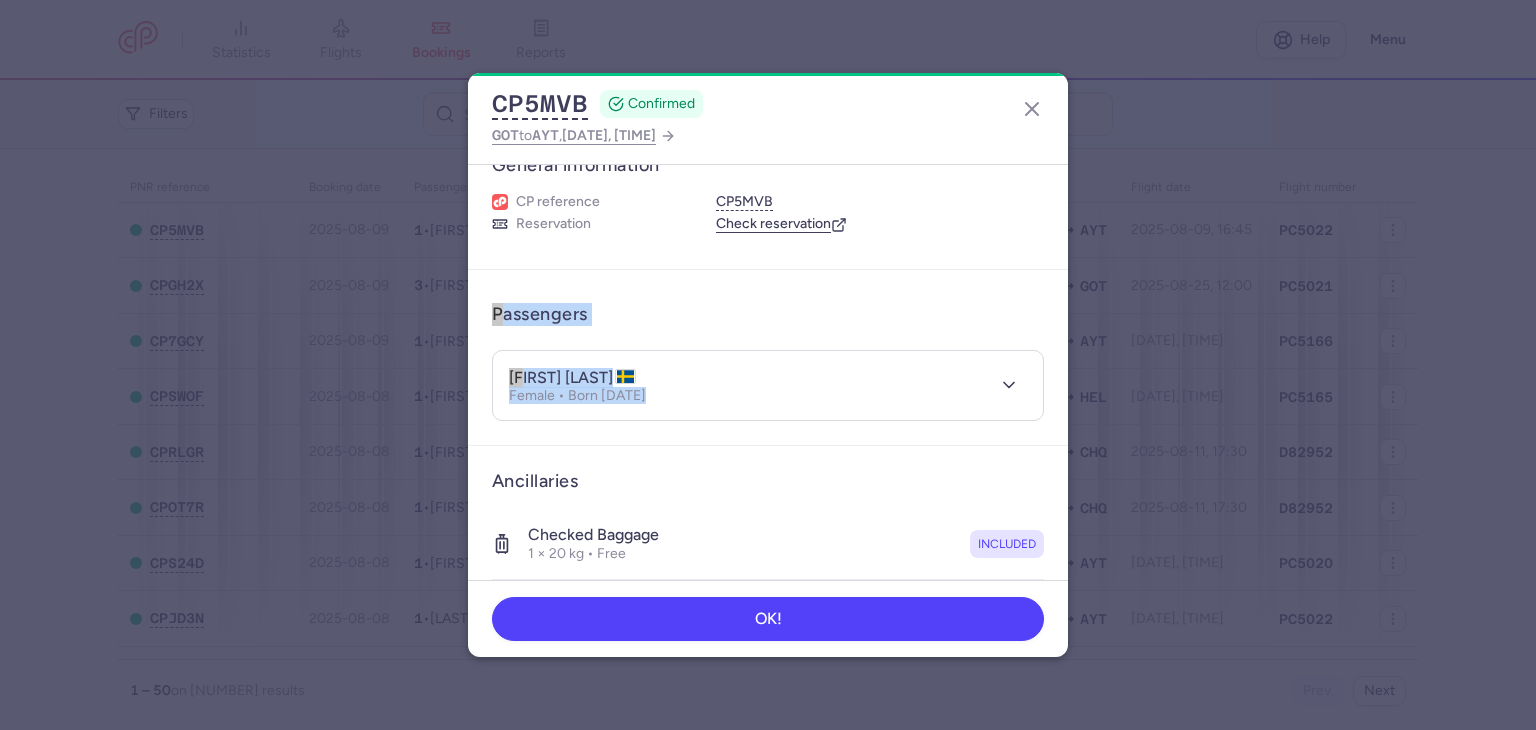 scroll, scrollTop: 396, scrollLeft: 0, axis: vertical 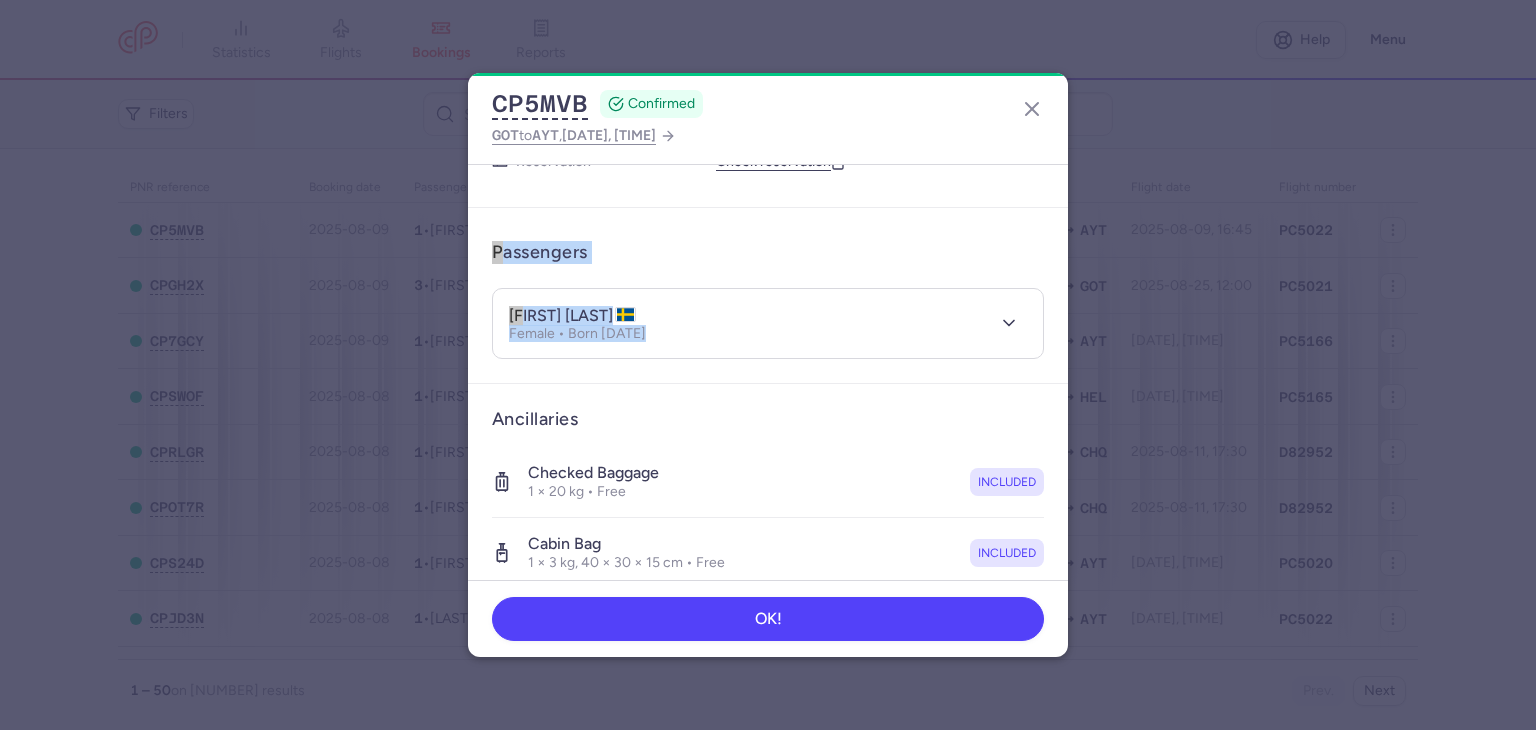 click on "[FIRST] [LAST]  Female • Born [DATE]" at bounding box center (768, 323) 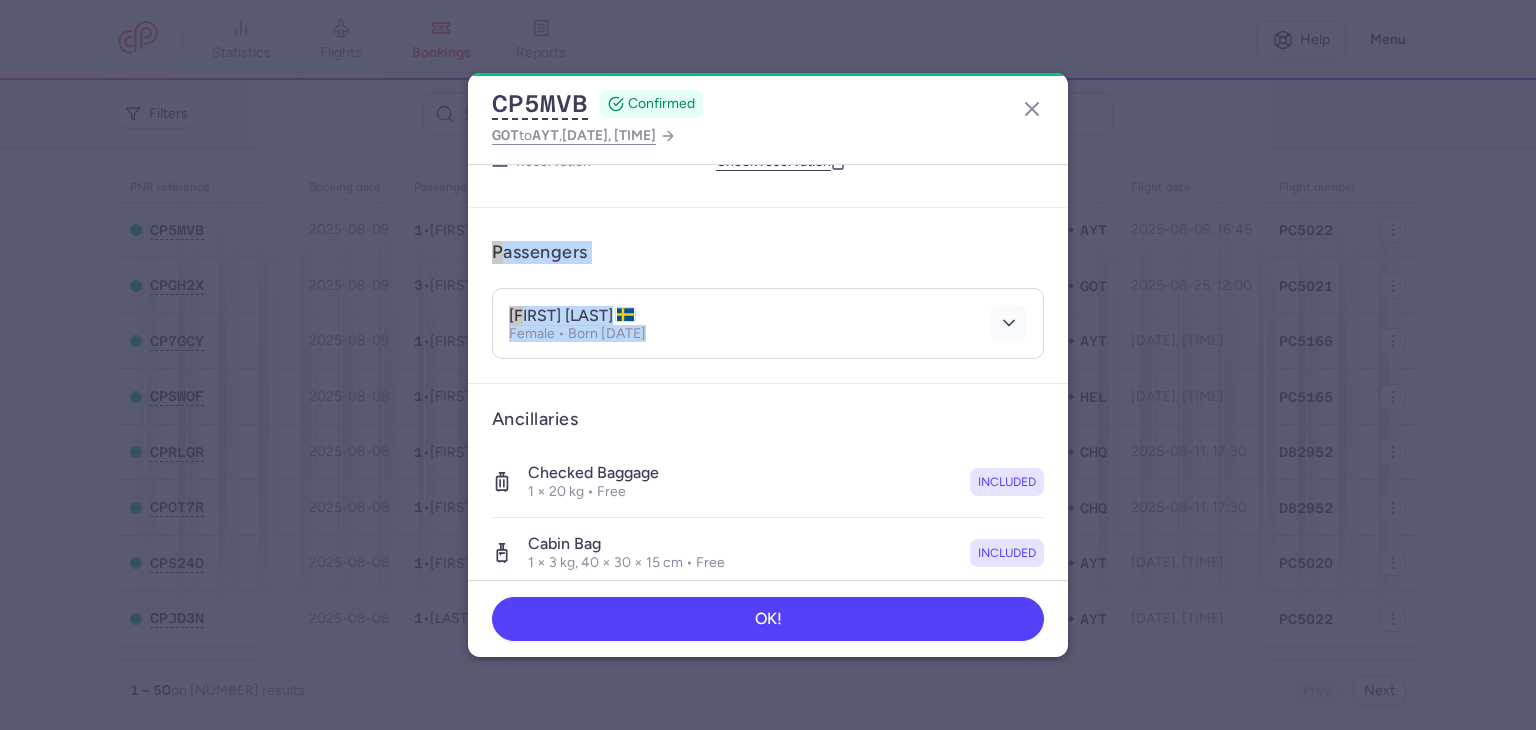 click 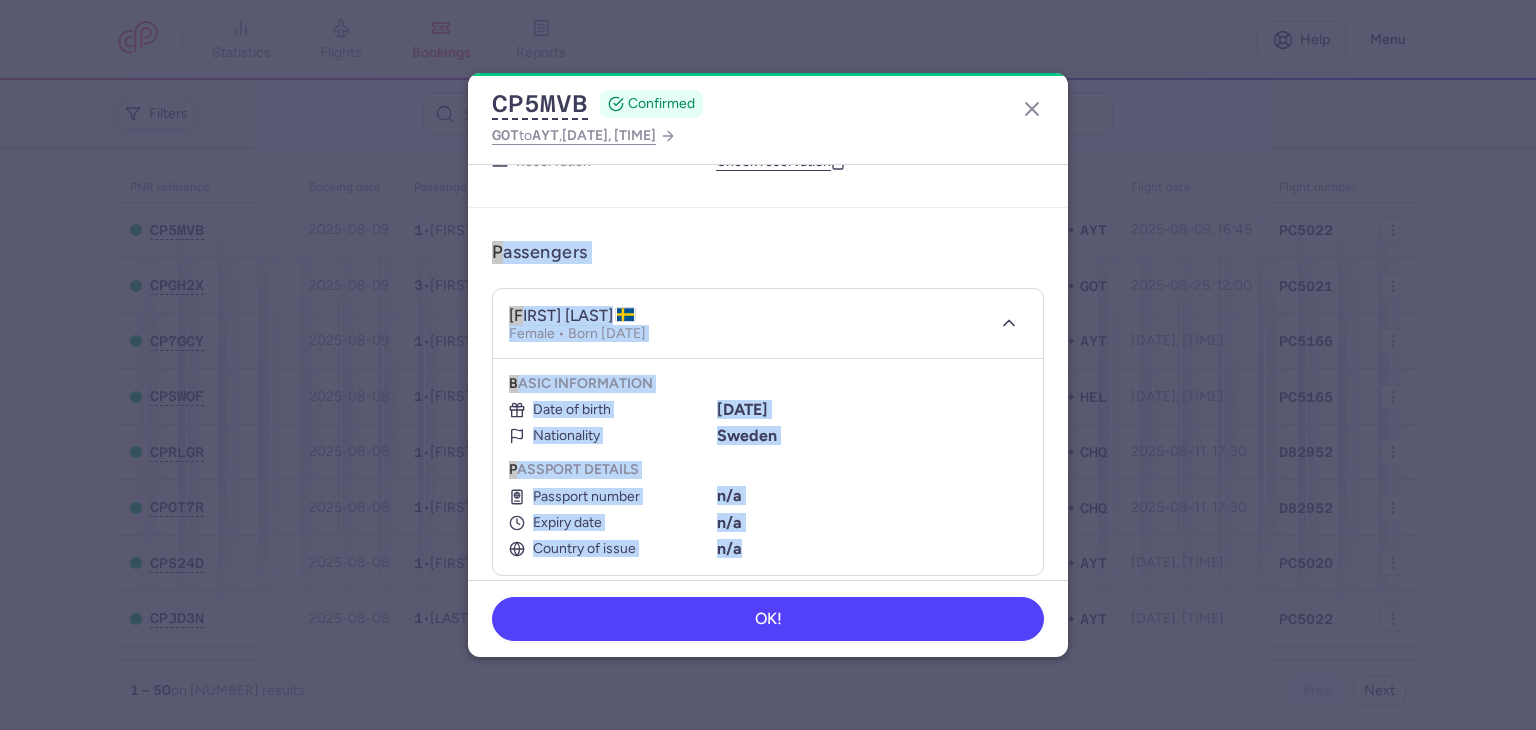 click on "[FIRST] [LAST]  Female • Born [DATE]" at bounding box center (768, 324) 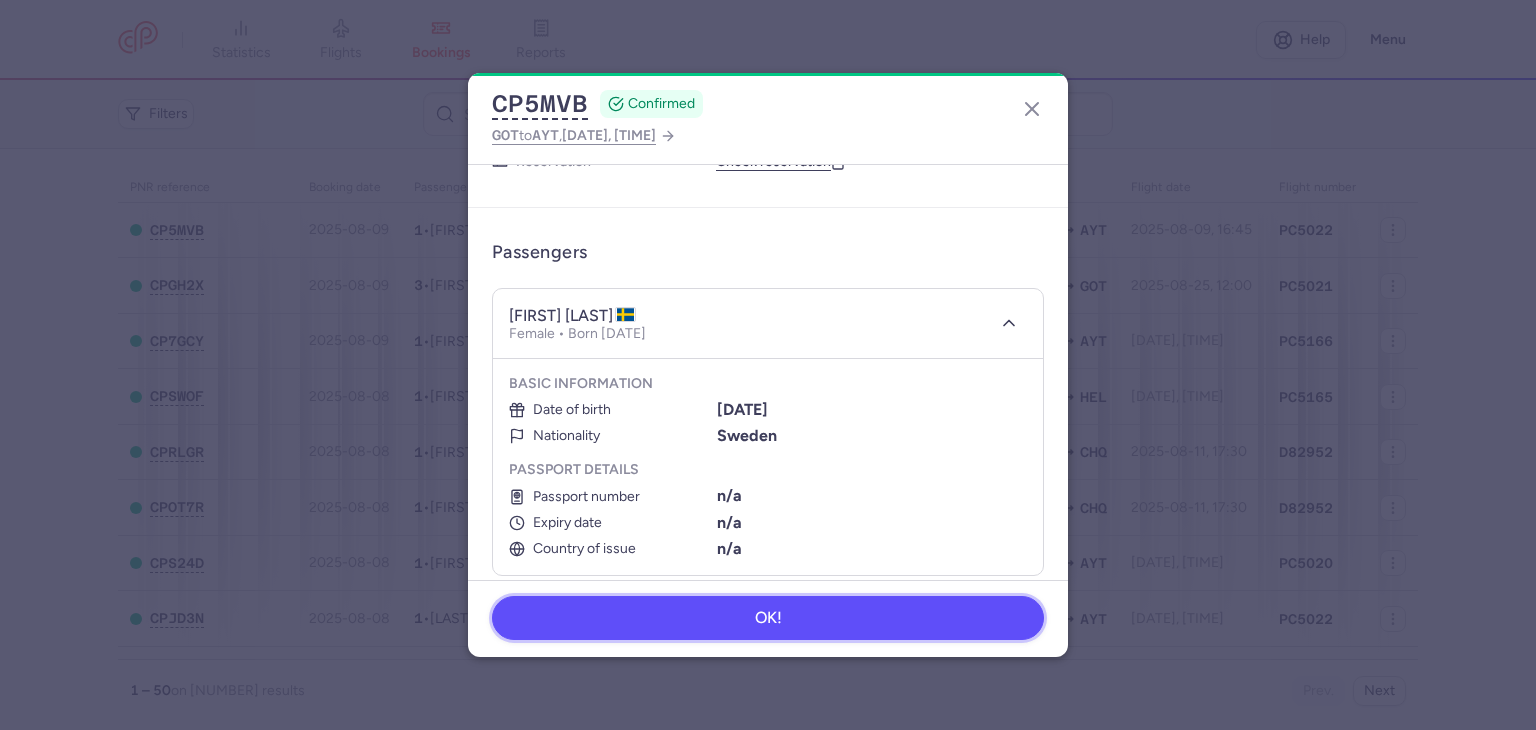 click on "OK!" at bounding box center (768, 618) 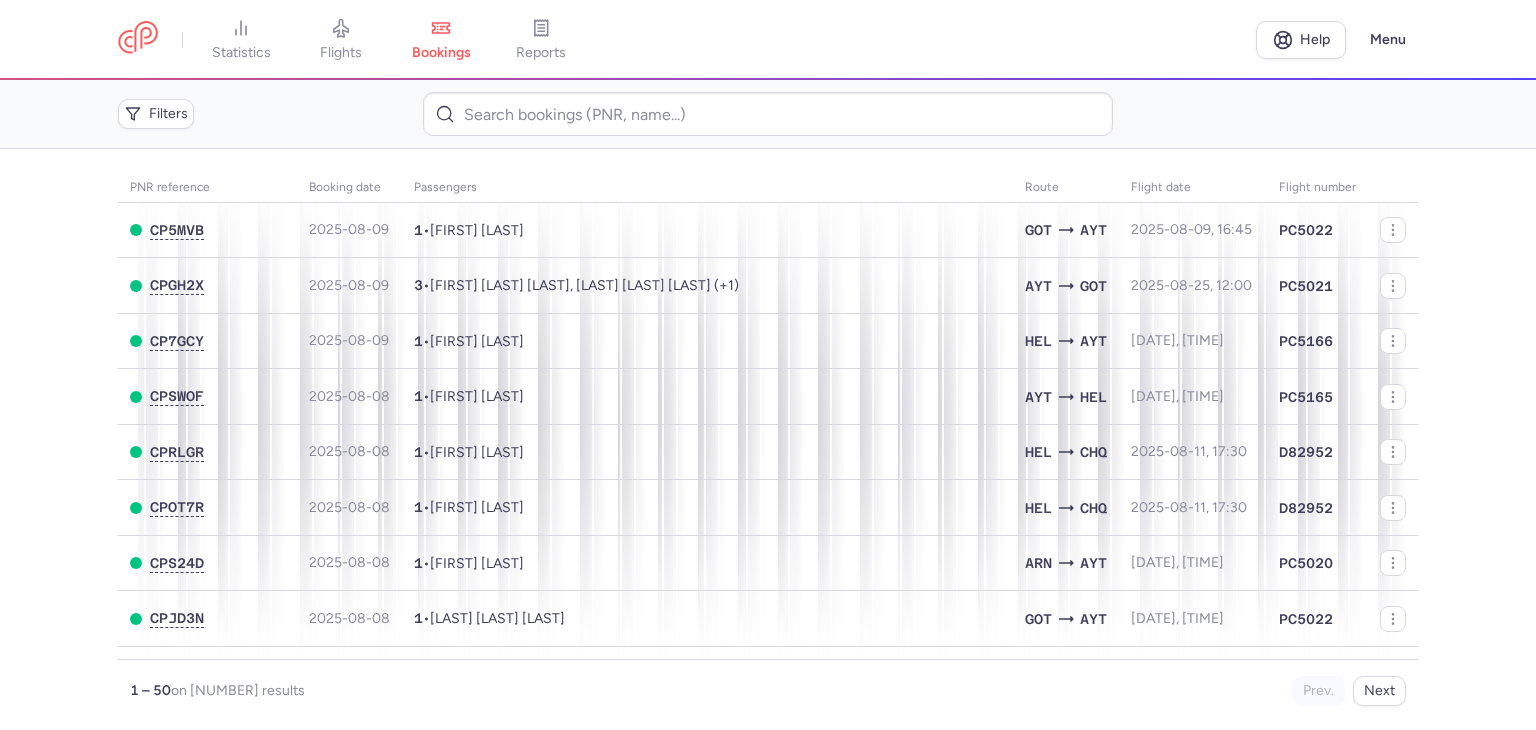 click on "PNR reference Booking date Passengers Route flight date Flight number CP5MVB [DATE] 1  •  [FIRST] [LAST]  GOT  AYT [DATE], [TIME] PC5022 CPGH2X [DATE] 3  •  [FIRST] [LAST], [FIRST] [LAST] (+1)  AYT  GOT [DATE], [TIME] PC5021 CP7GCY [DATE] 1  •  [FIRST] [LAST]  HEL  AYT [DATE], [TIME] PC5166 CPSWOF [DATE] 1  •  [FIRST] [LAST]  AYT  HEL [DATE], [TIME] PC5165 CPRLGR [DATE] 1  •  [FIRST] [LAST]  HEL  CHQ [DATE], [TIME] [FLIGHT_NUMBER] CPOT7R [DATE] 1  •  [FIRST] [LAST]  HEL  CHQ [DATE], [TIME] [FLIGHT_NUMBER] CPS24D [DATE] 1  •  [FIRST] [LAST]  ARN  AYT [DATE], [TIME] PC5020 CPJD3N [DATE] 1  •  [FIRST] [LAST]  GOT  AYT [DATE], [TIME] PC5022 CP7E6W [DATE] 1  •  [FIRST] [LAST]  RHO  ARN [DATE], [TIME] [FLIGHT_NUMBER] CPWKKJ [DATE] 4  •  [FIRST] [LAST], [FIRST] [LAST] (+2)  AYT  ARN [DATE], [TIME] PC5019 CPGNTW [DATE] 2  •  [FIRST] [LAST], [FIRST] [LAST]  AYT  GOT [DATE], [TIME] PC5021 CPKUOA 1" at bounding box center [768, 439] 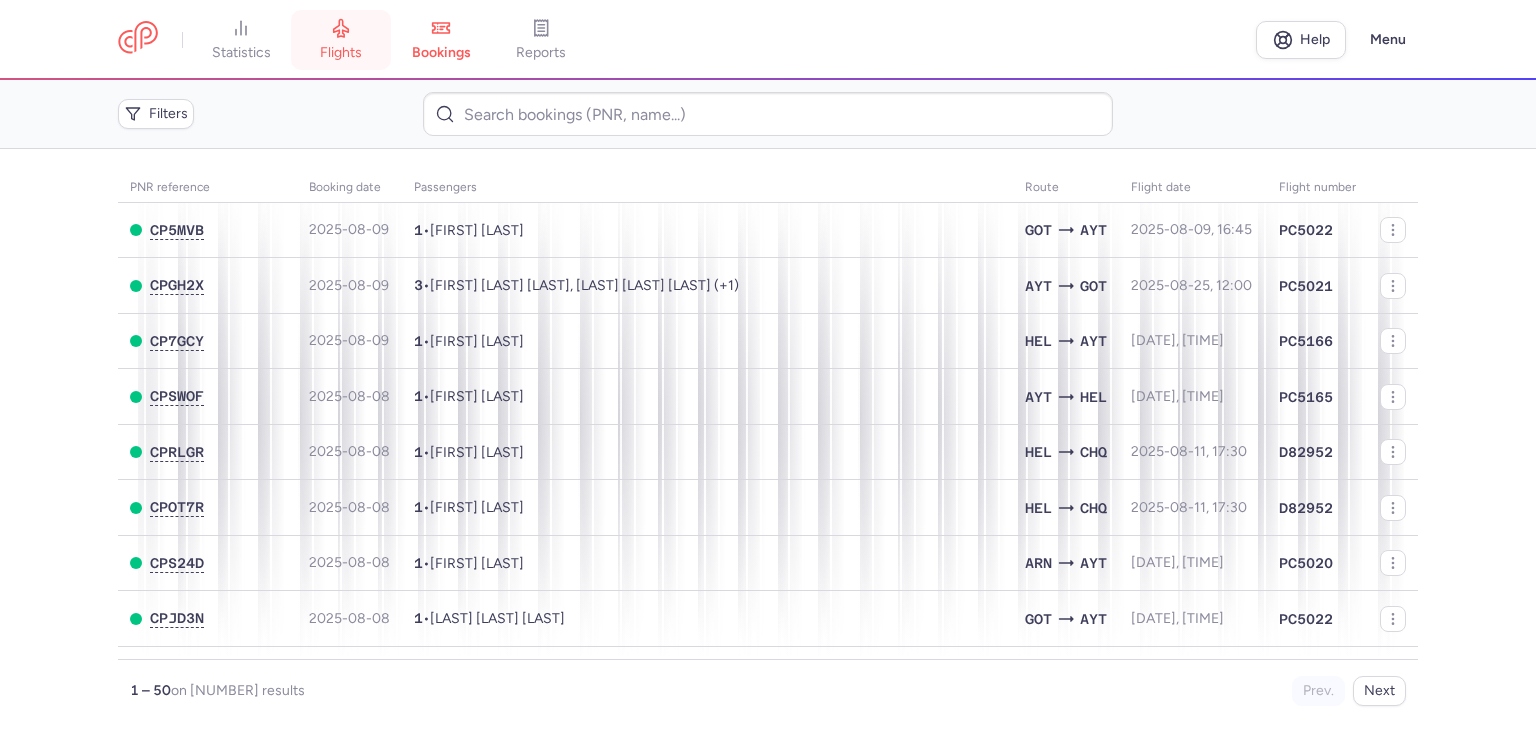 click on "flights" at bounding box center (341, 53) 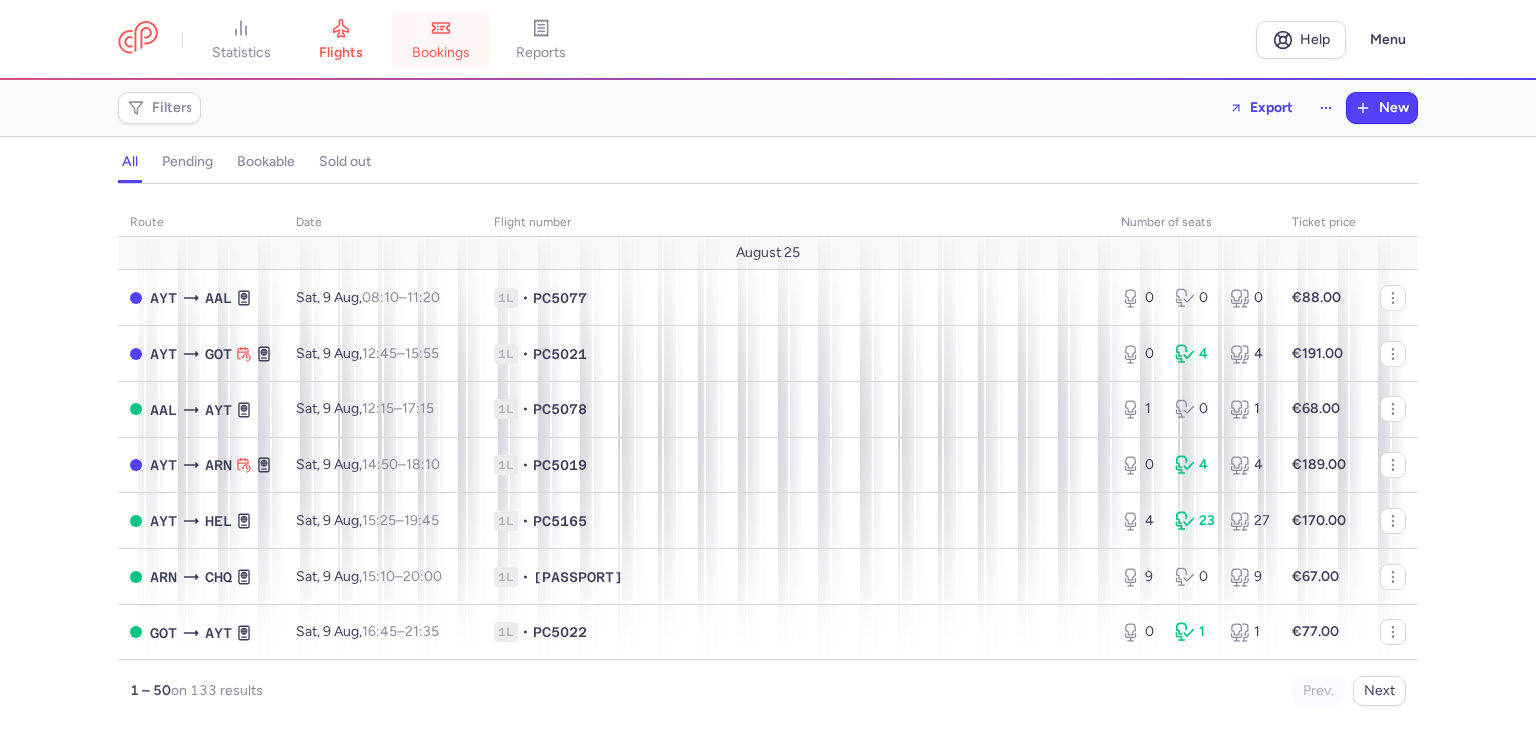 click on "bookings" at bounding box center (441, 40) 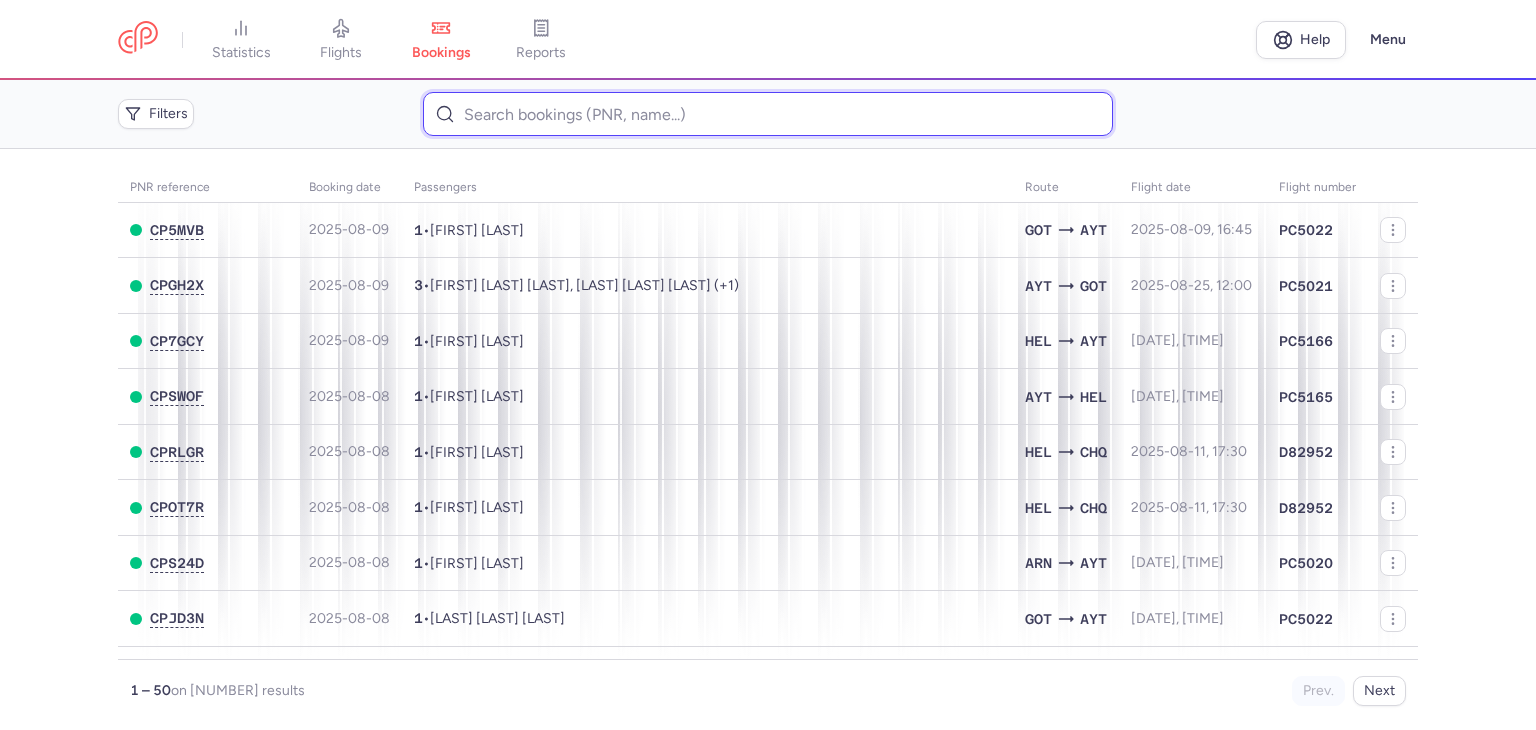 click at bounding box center [767, 114] 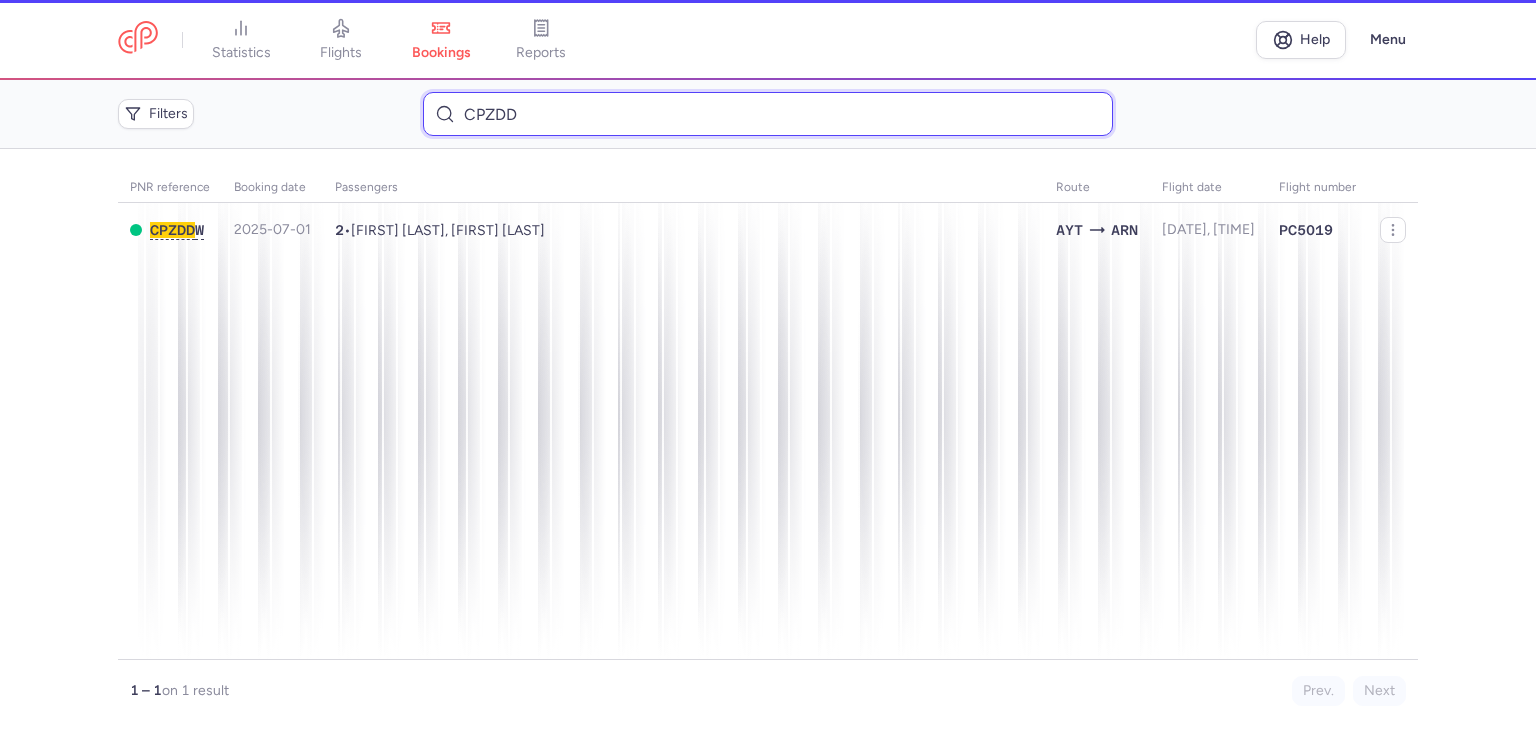 type on "CPZDD" 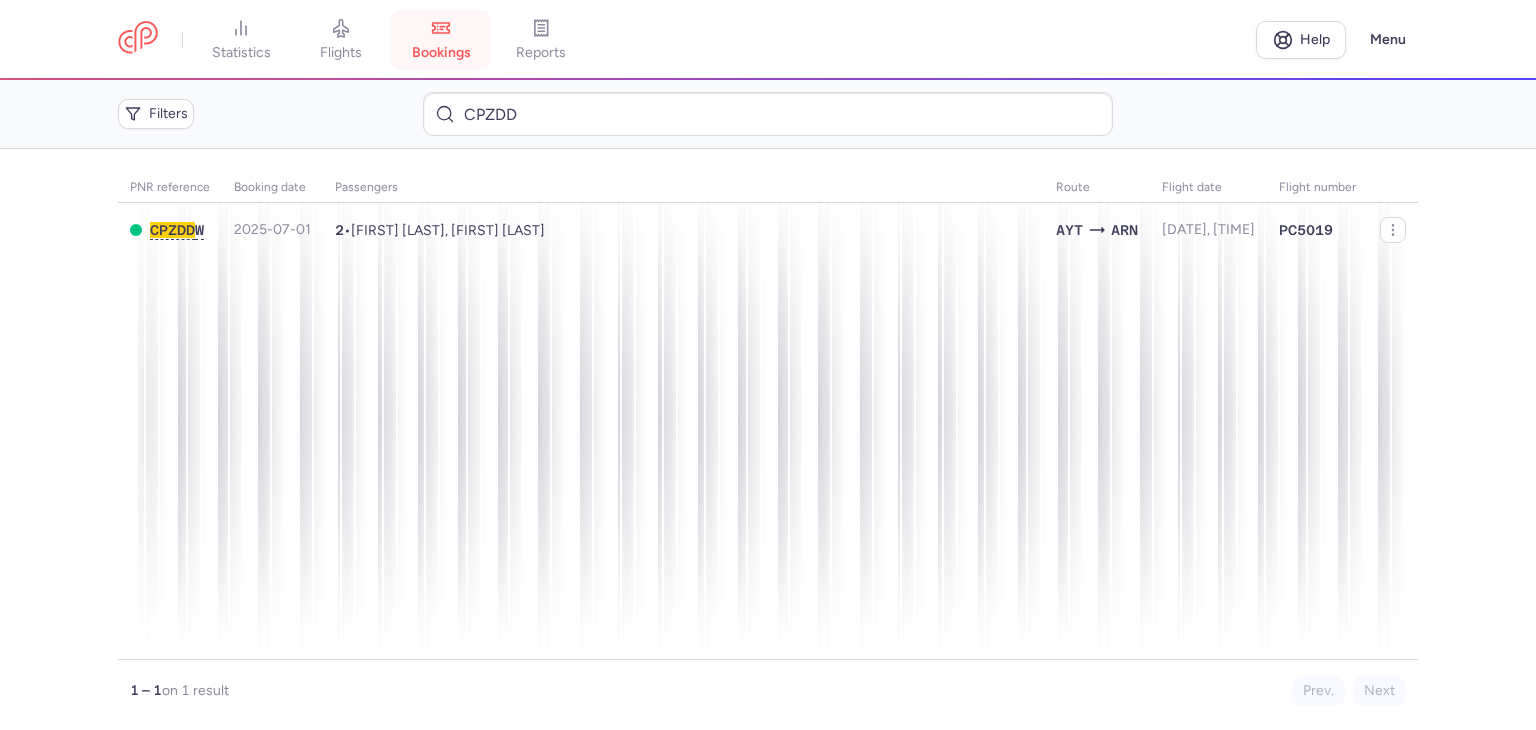 click on "bookings" at bounding box center (441, 40) 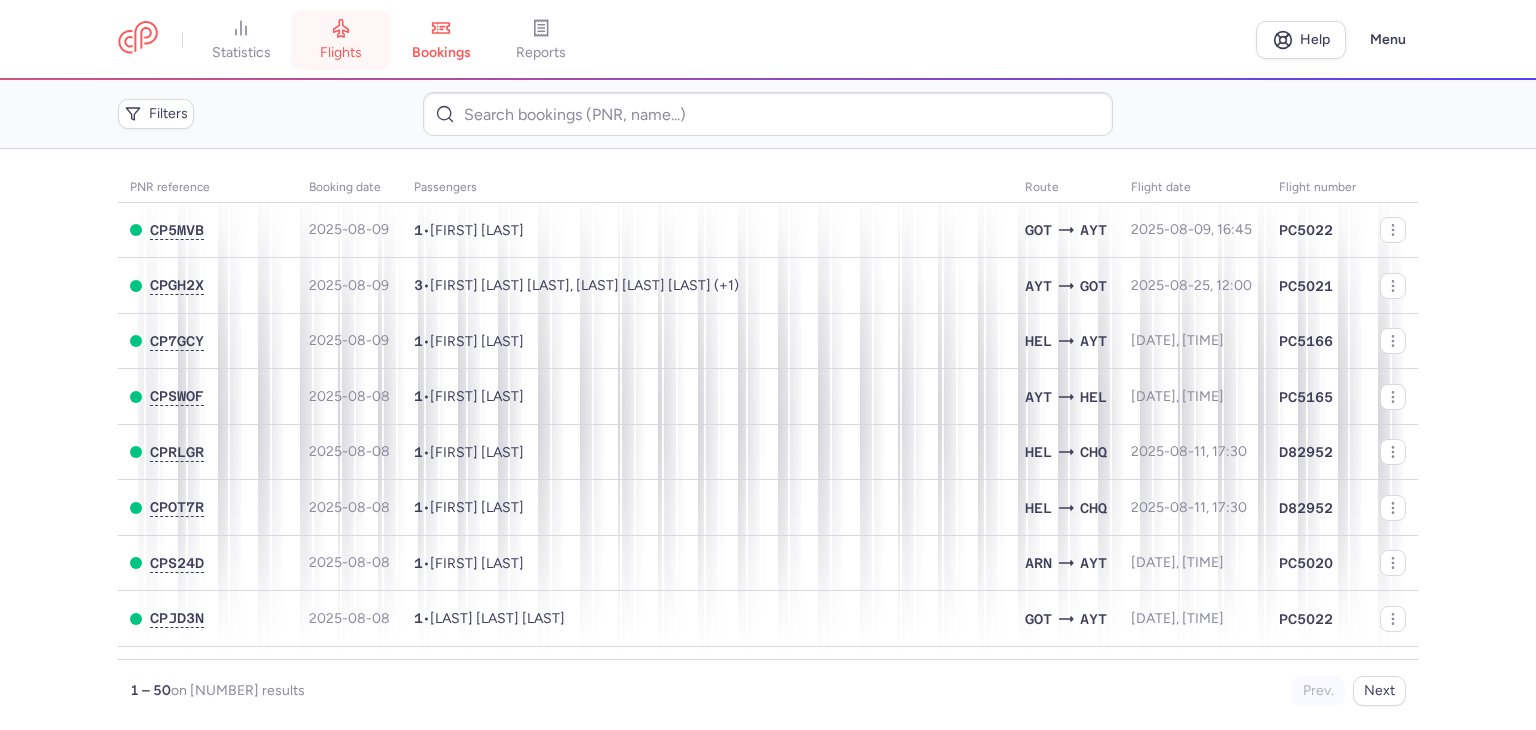 click on "flights" at bounding box center (341, 40) 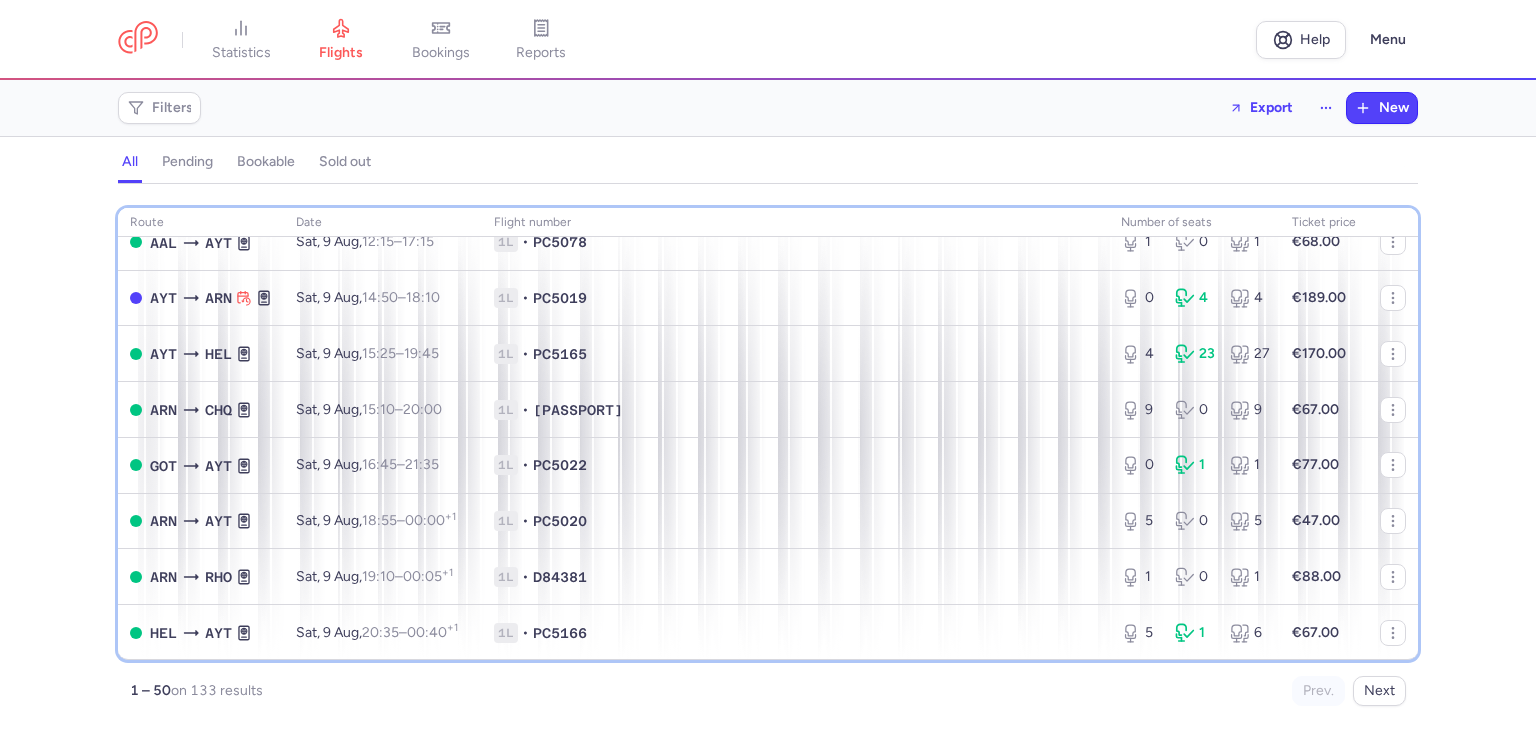 scroll, scrollTop: 178, scrollLeft: 0, axis: vertical 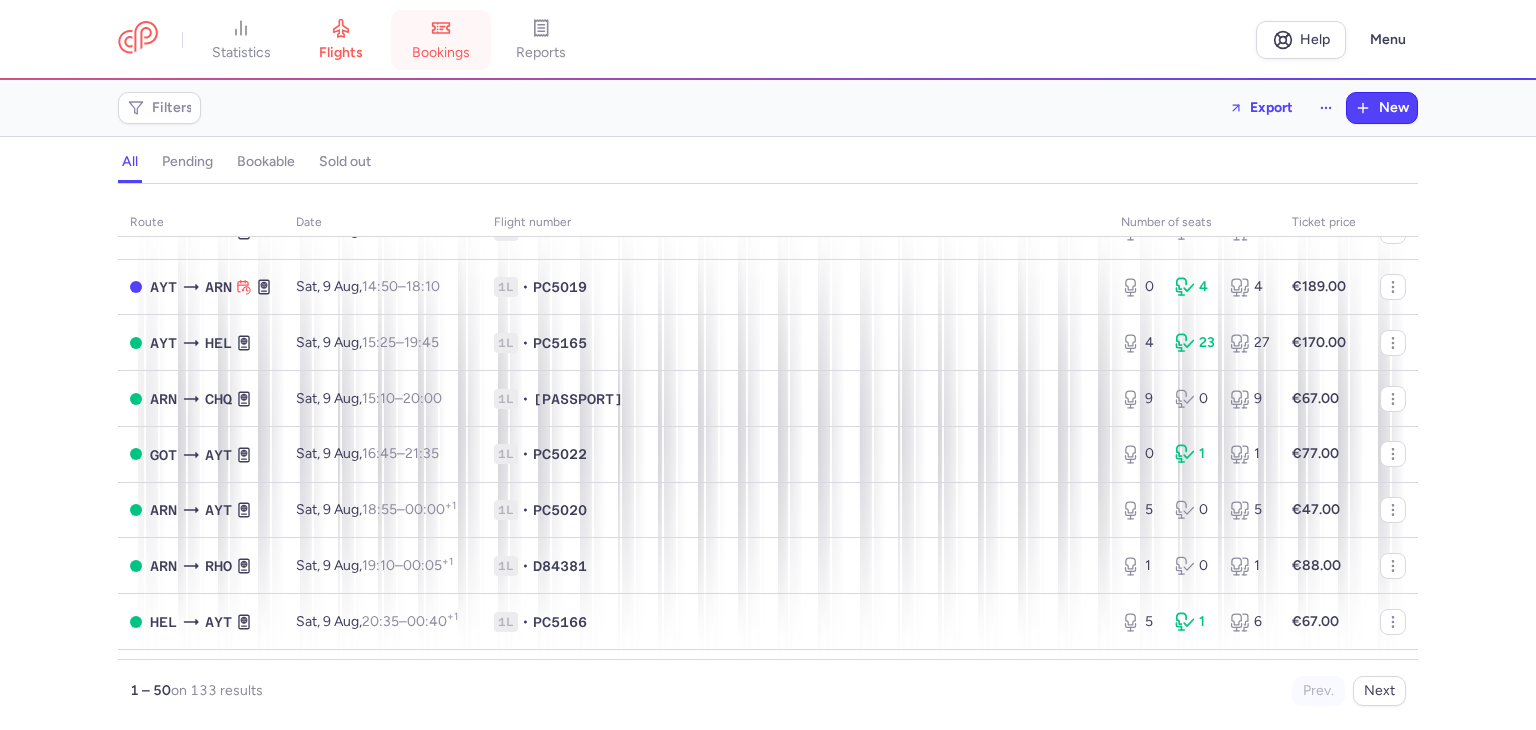 click 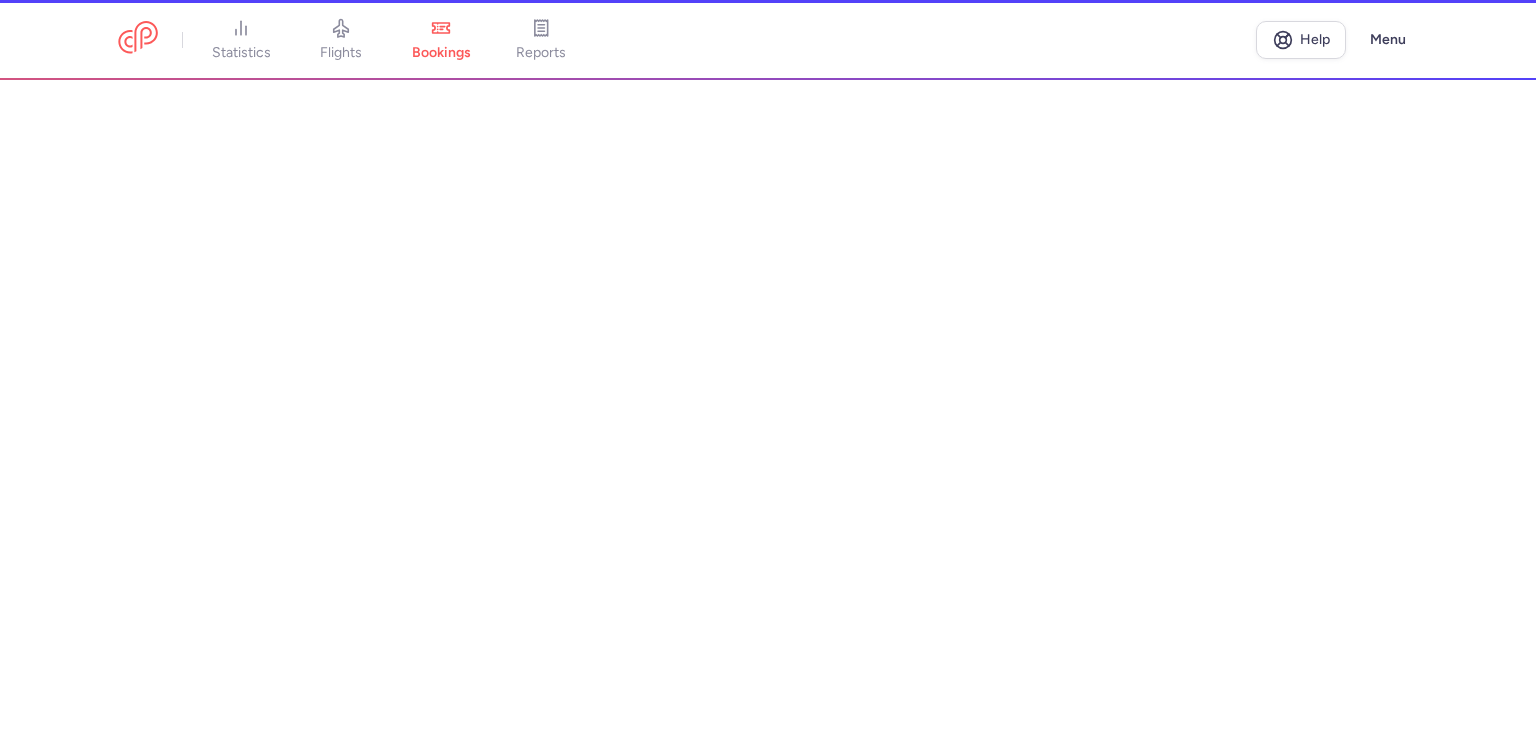 click on "flights" 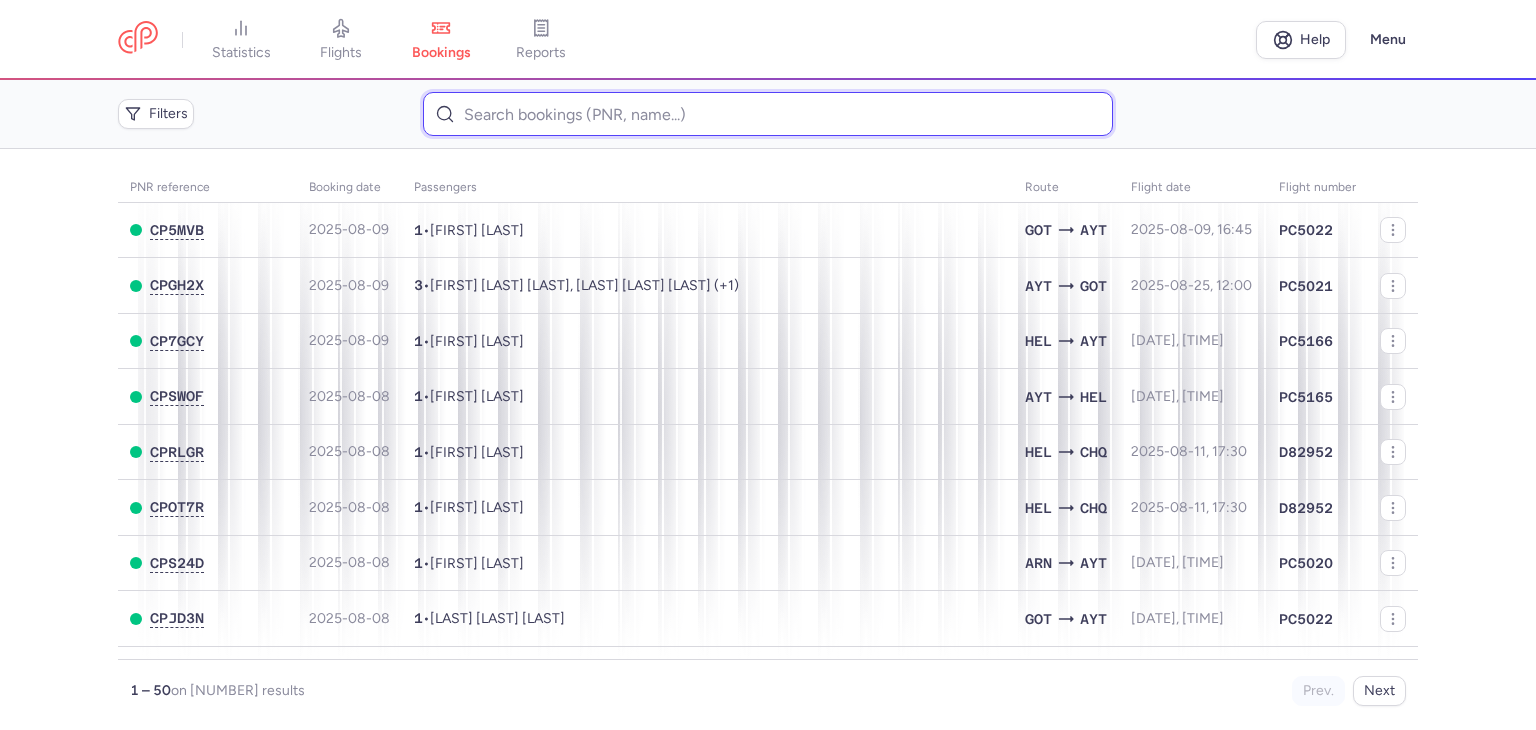 click at bounding box center [767, 114] 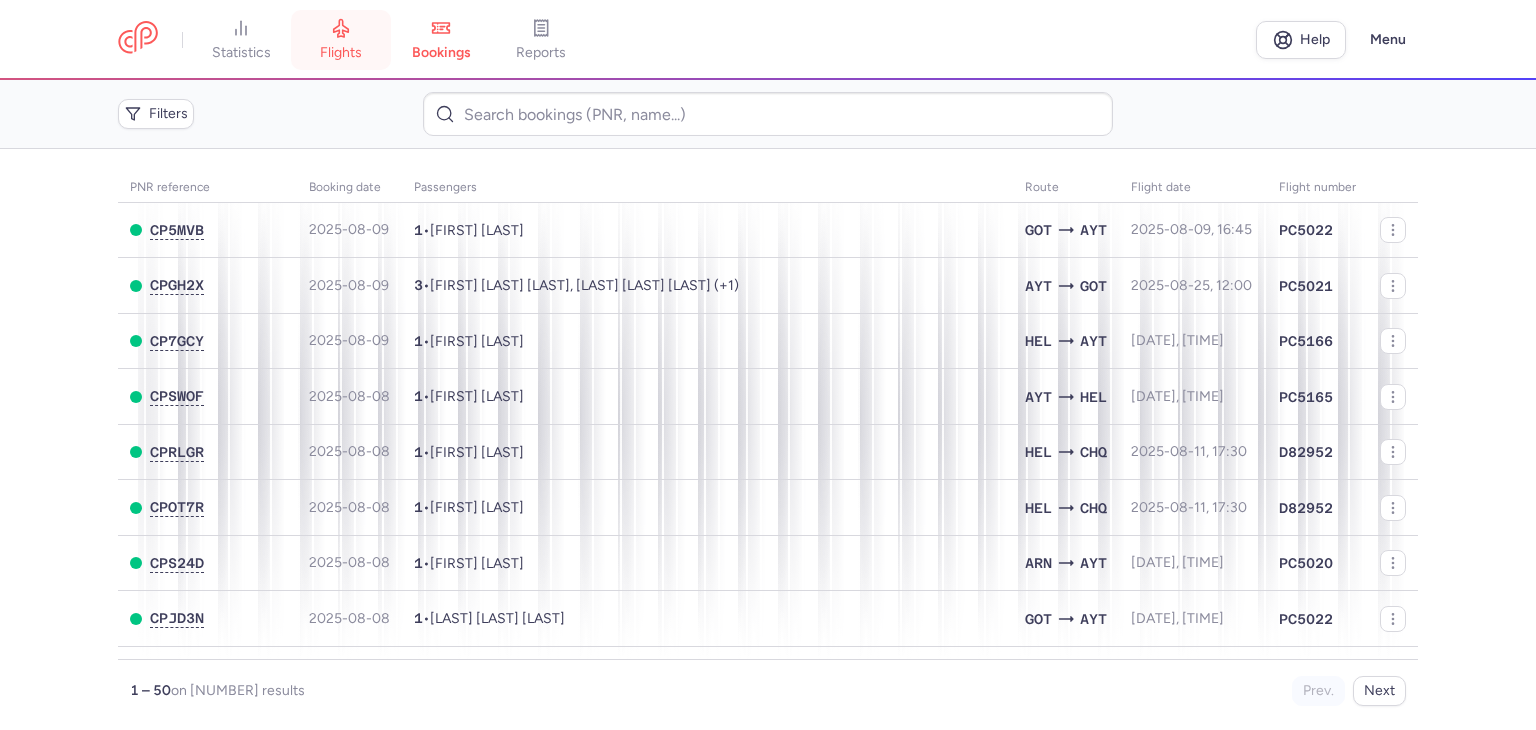click on "flights" at bounding box center (341, 40) 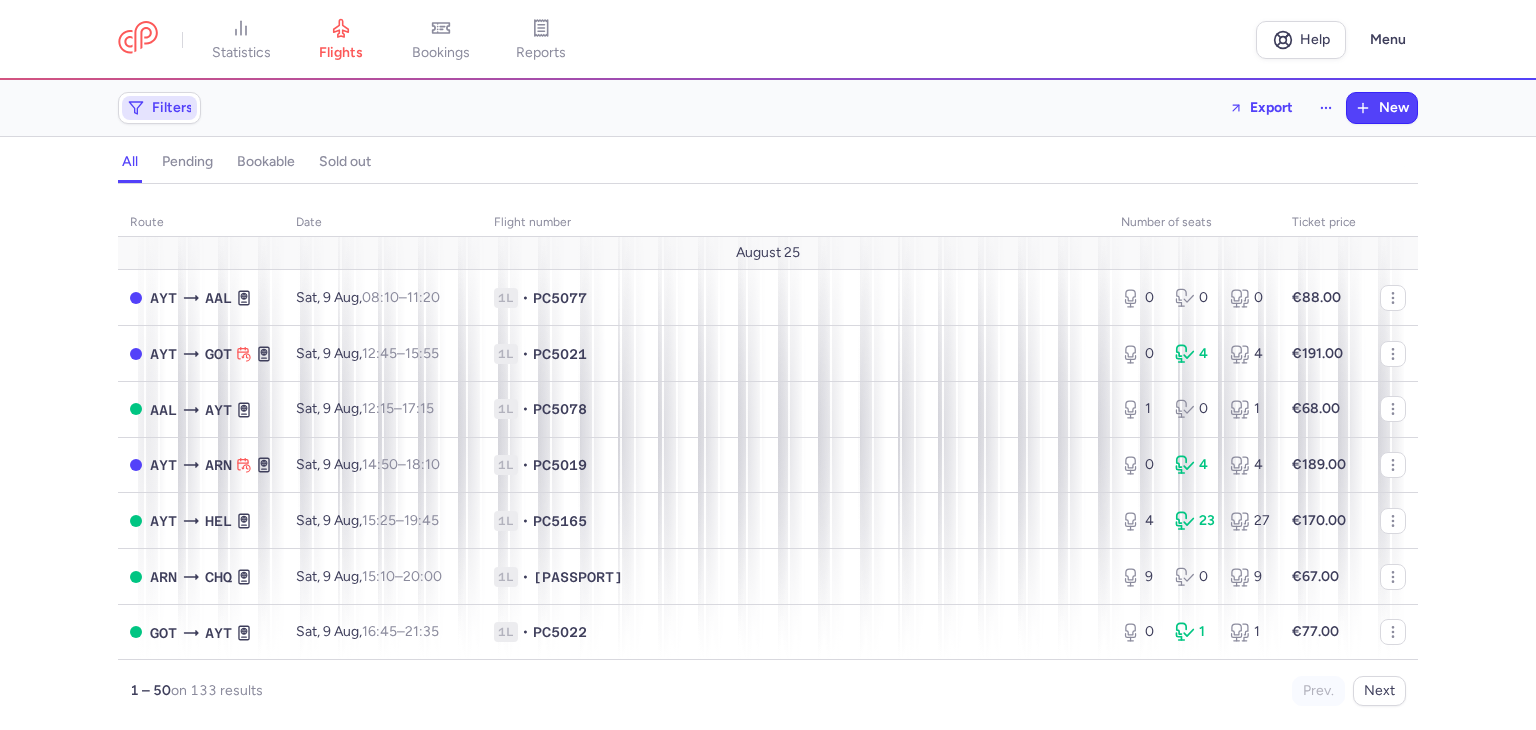 click on "Filters" 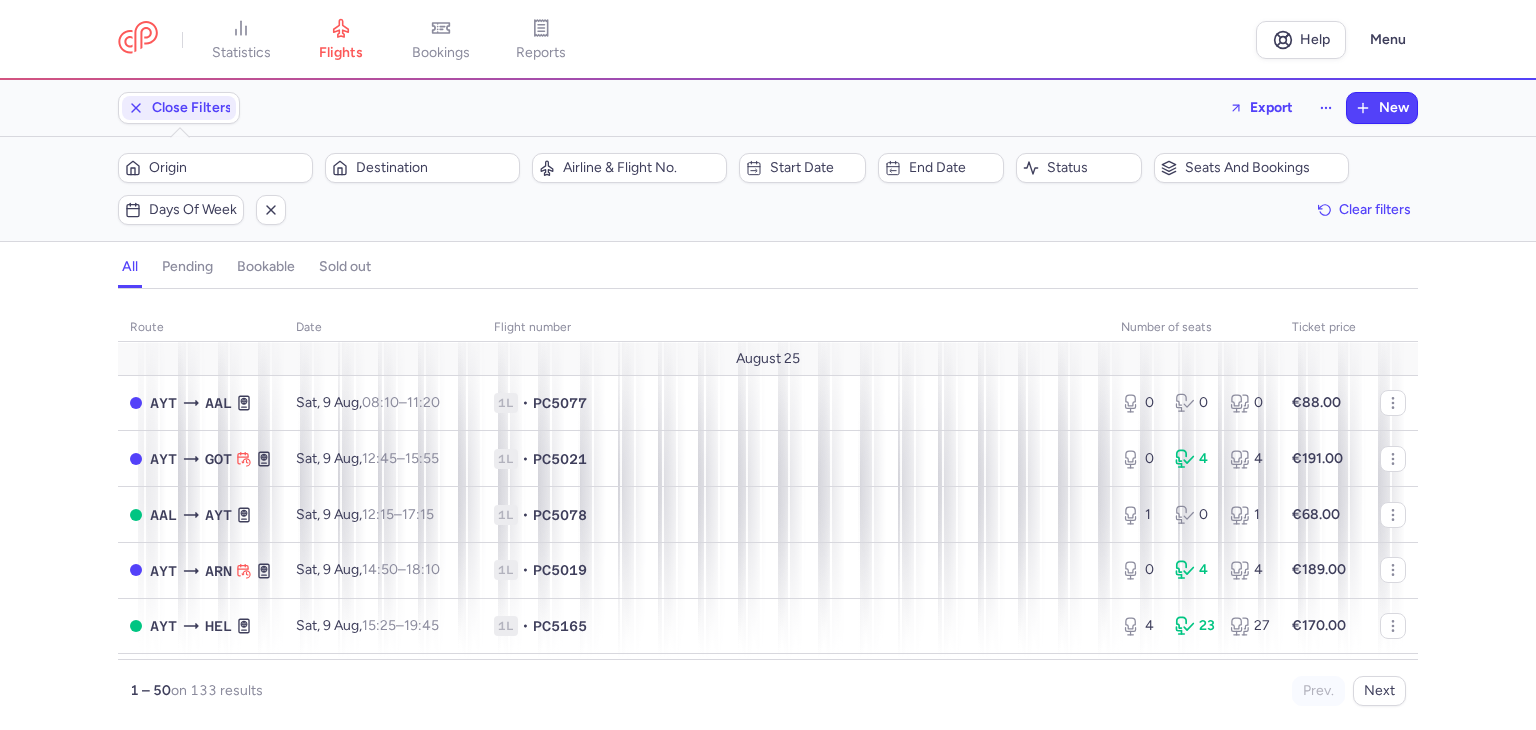 scroll, scrollTop: 0, scrollLeft: 0, axis: both 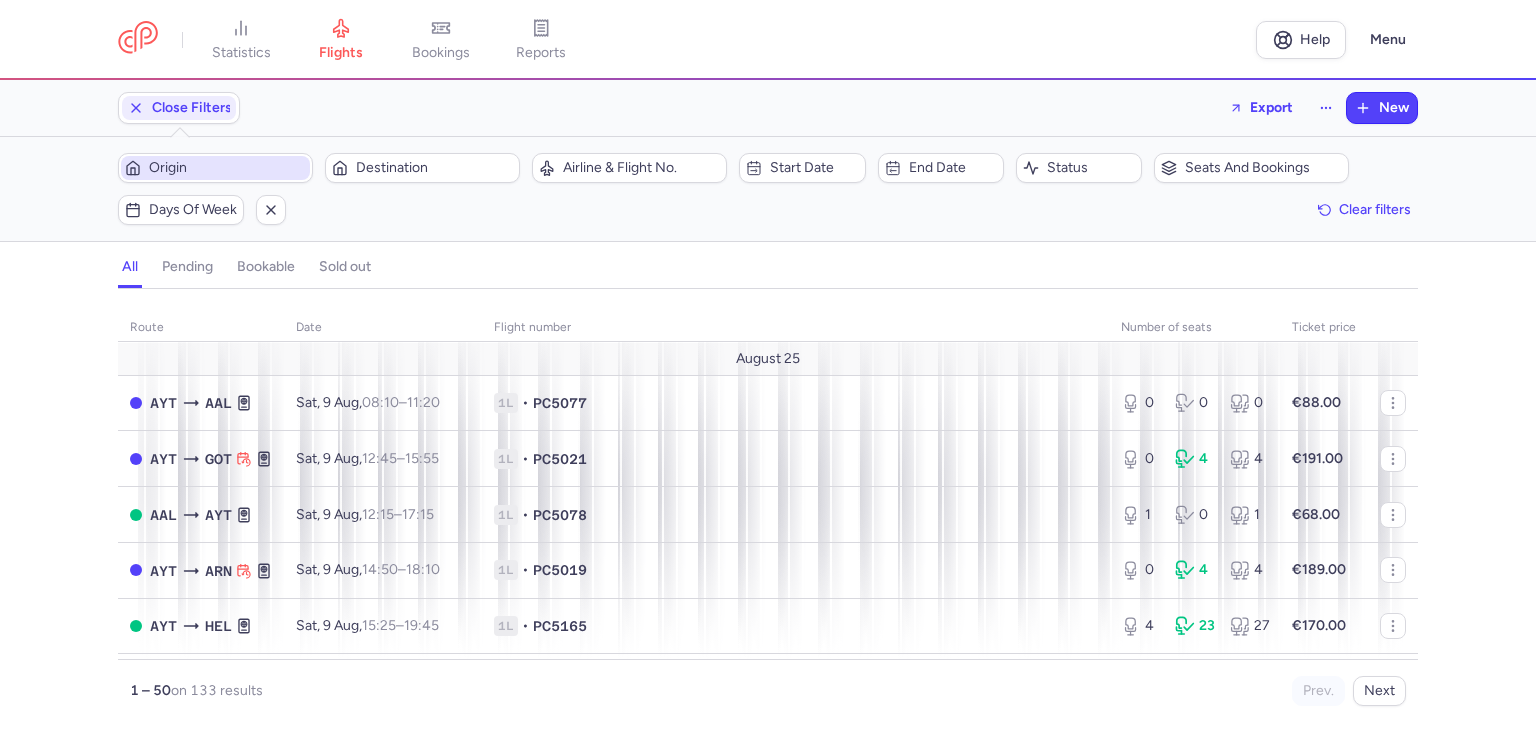 click on "Origin" at bounding box center (215, 168) 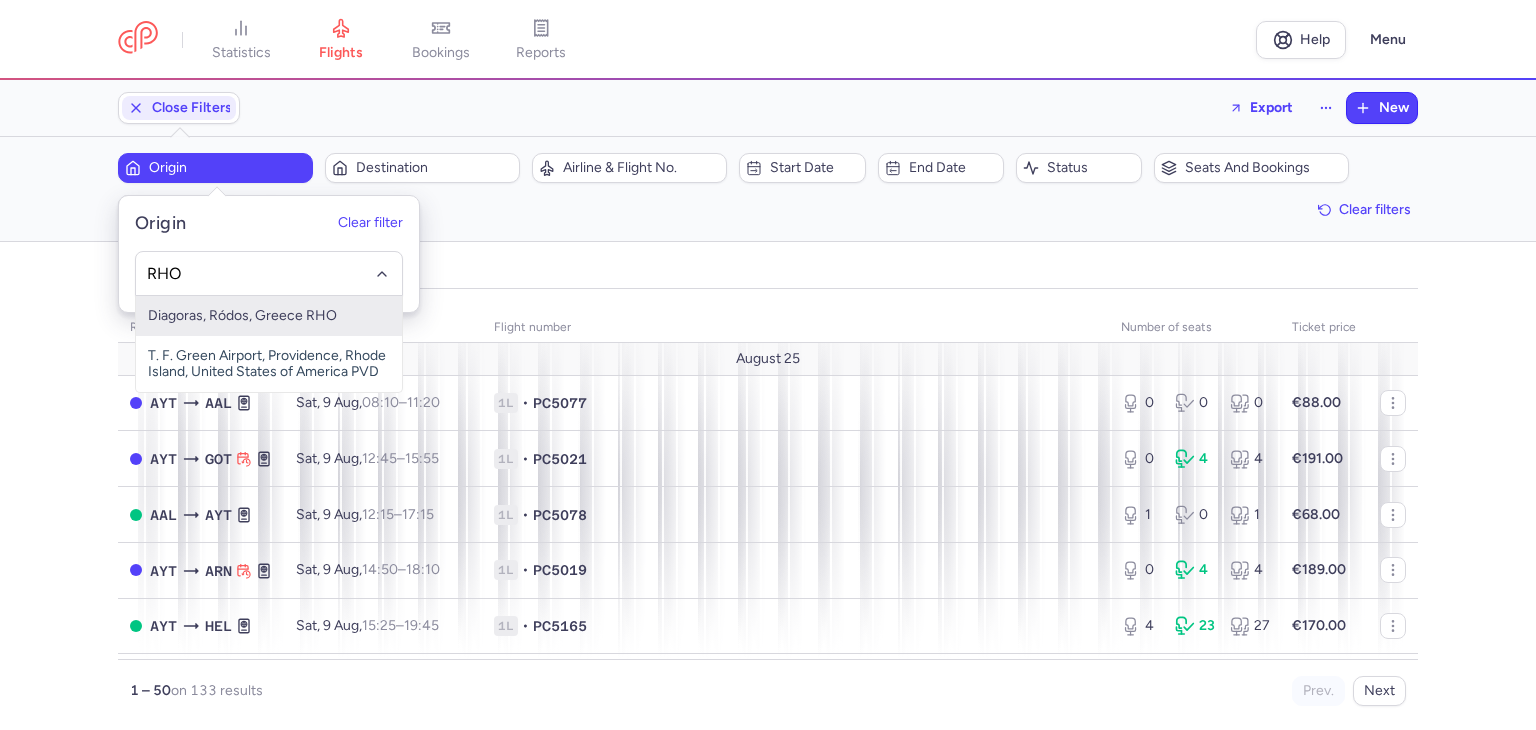 type on "RHO" 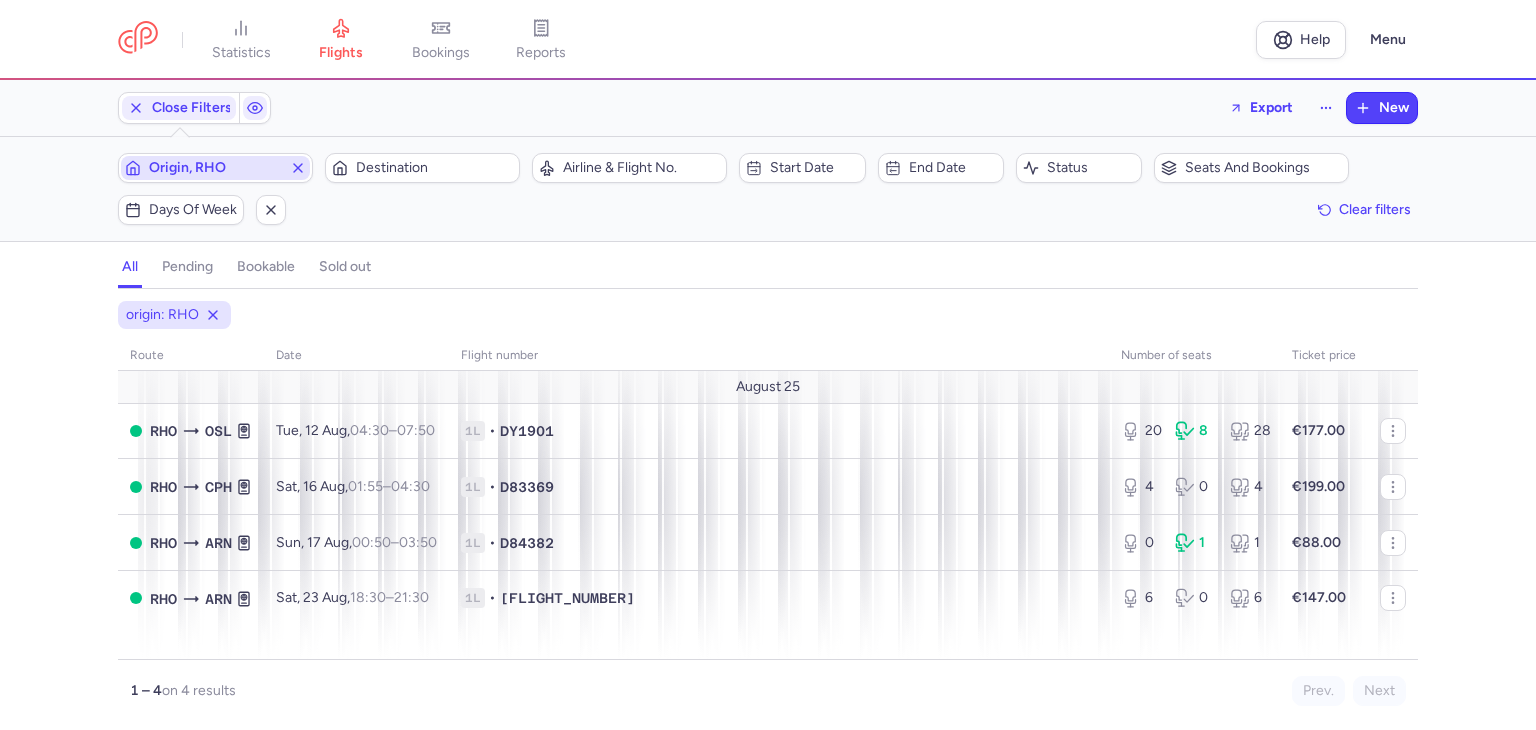 type 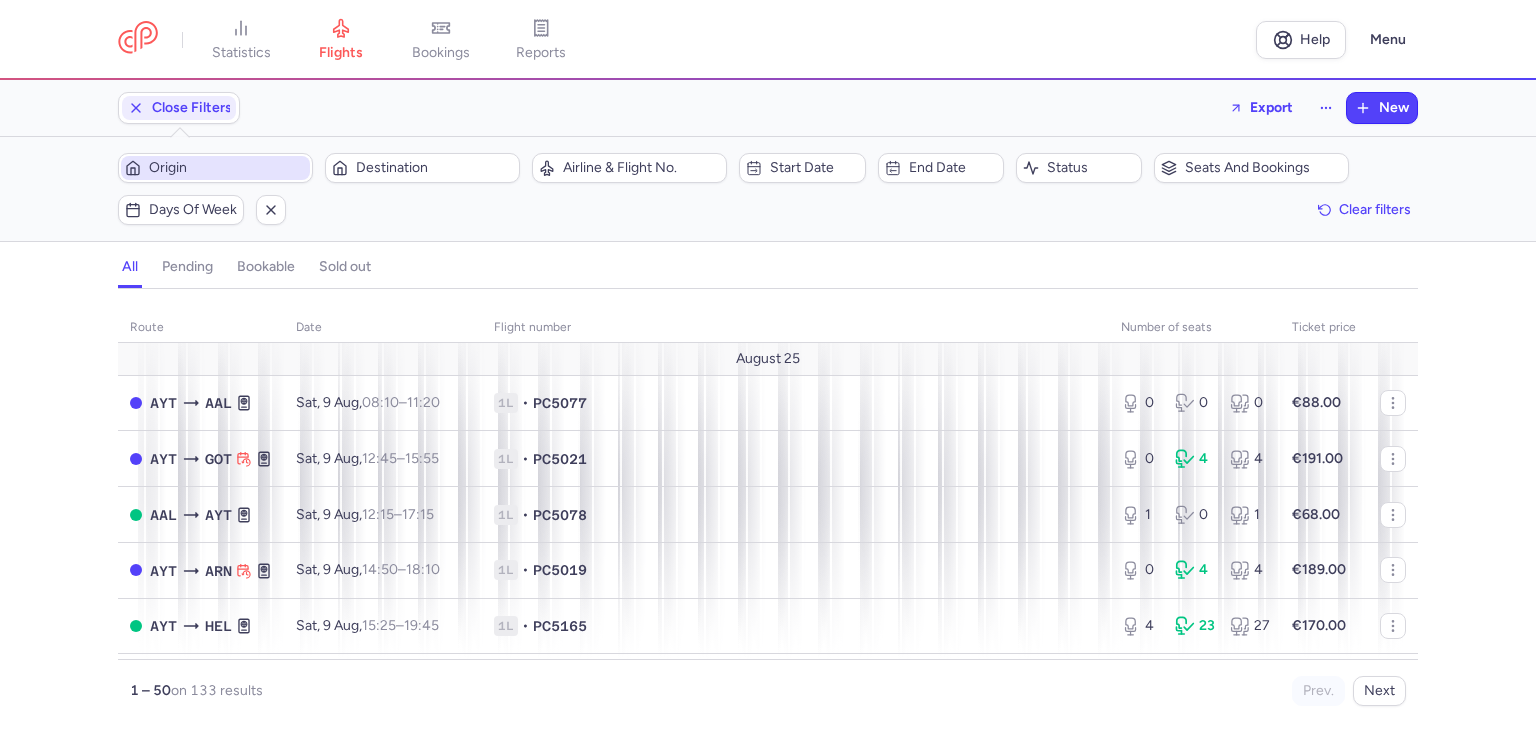 click on "Origin" at bounding box center (215, 168) 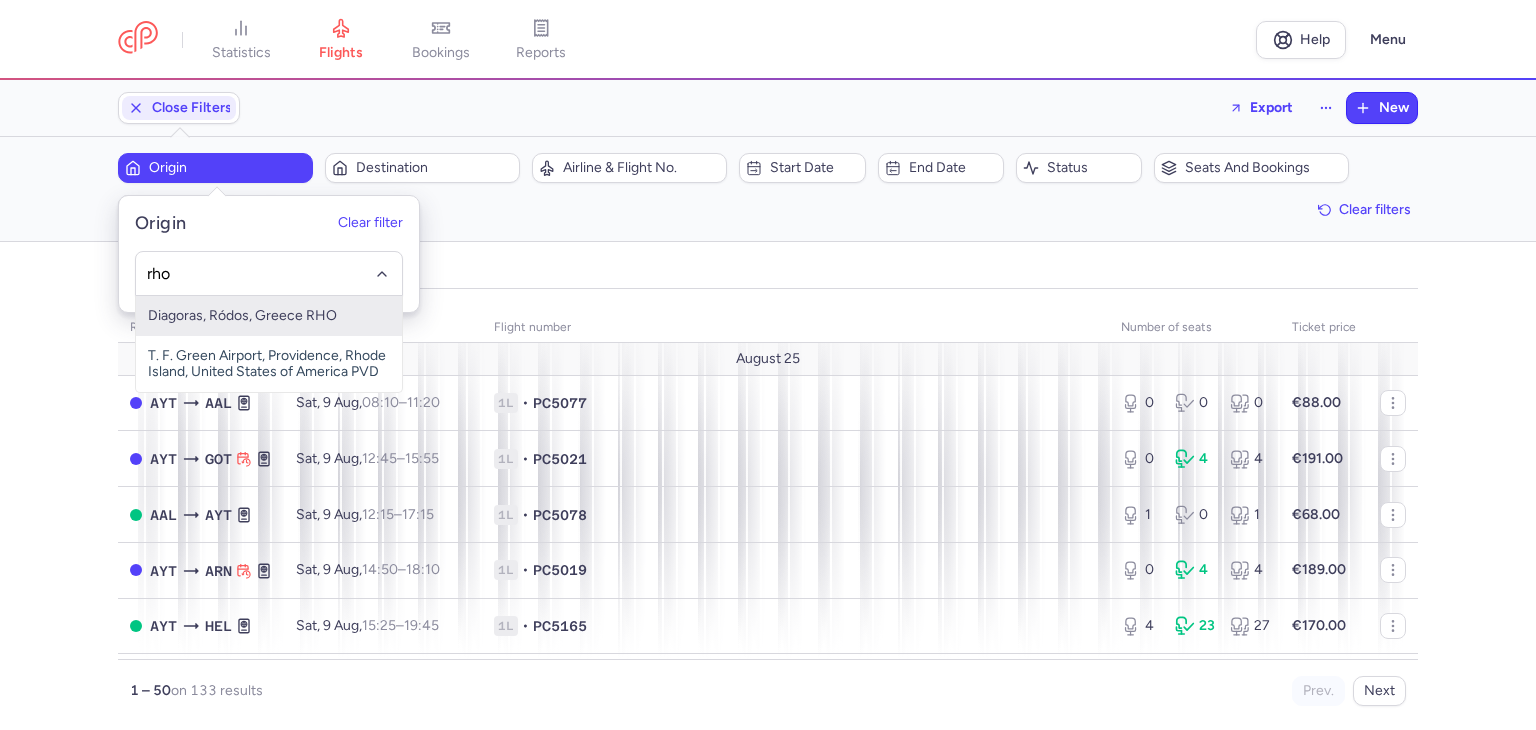 type on "rho" 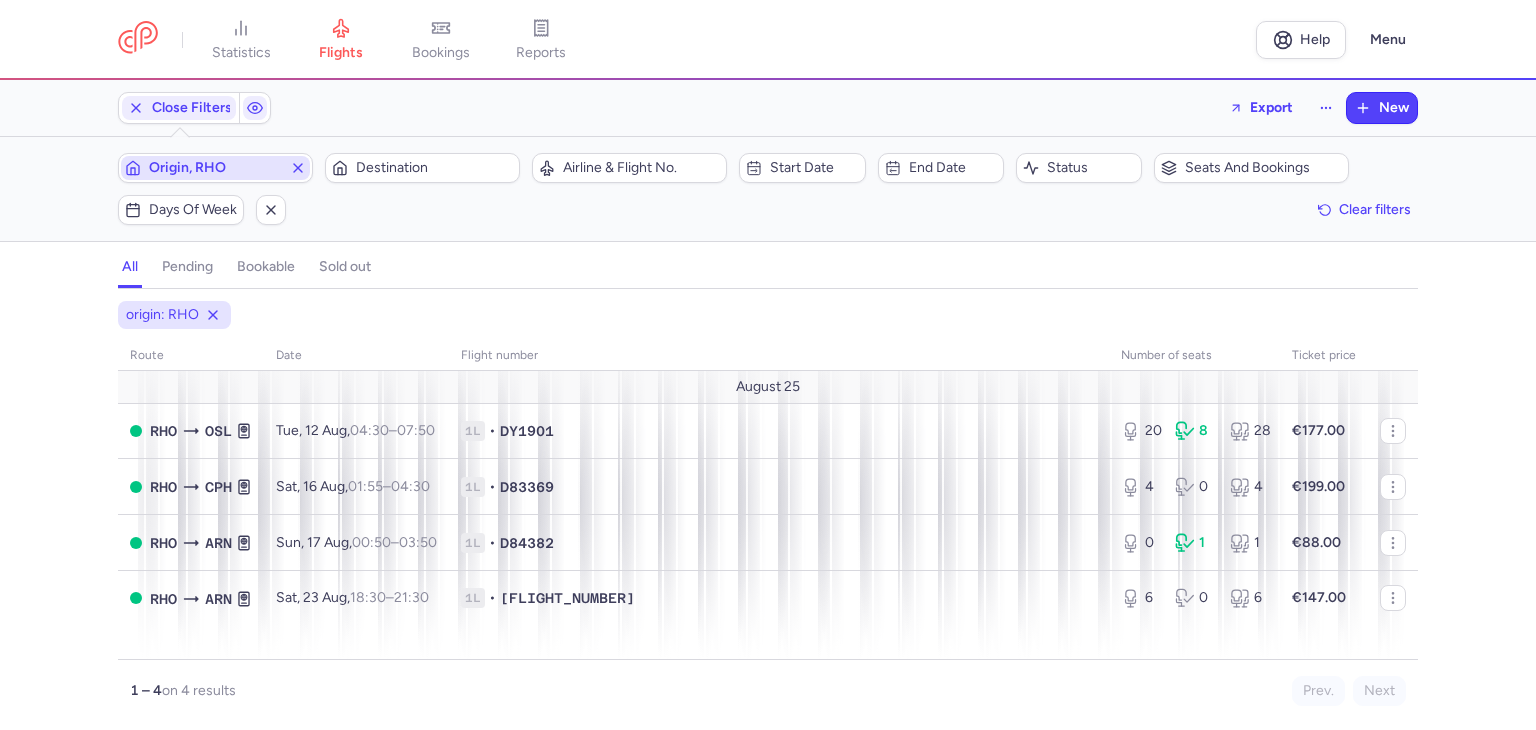 type 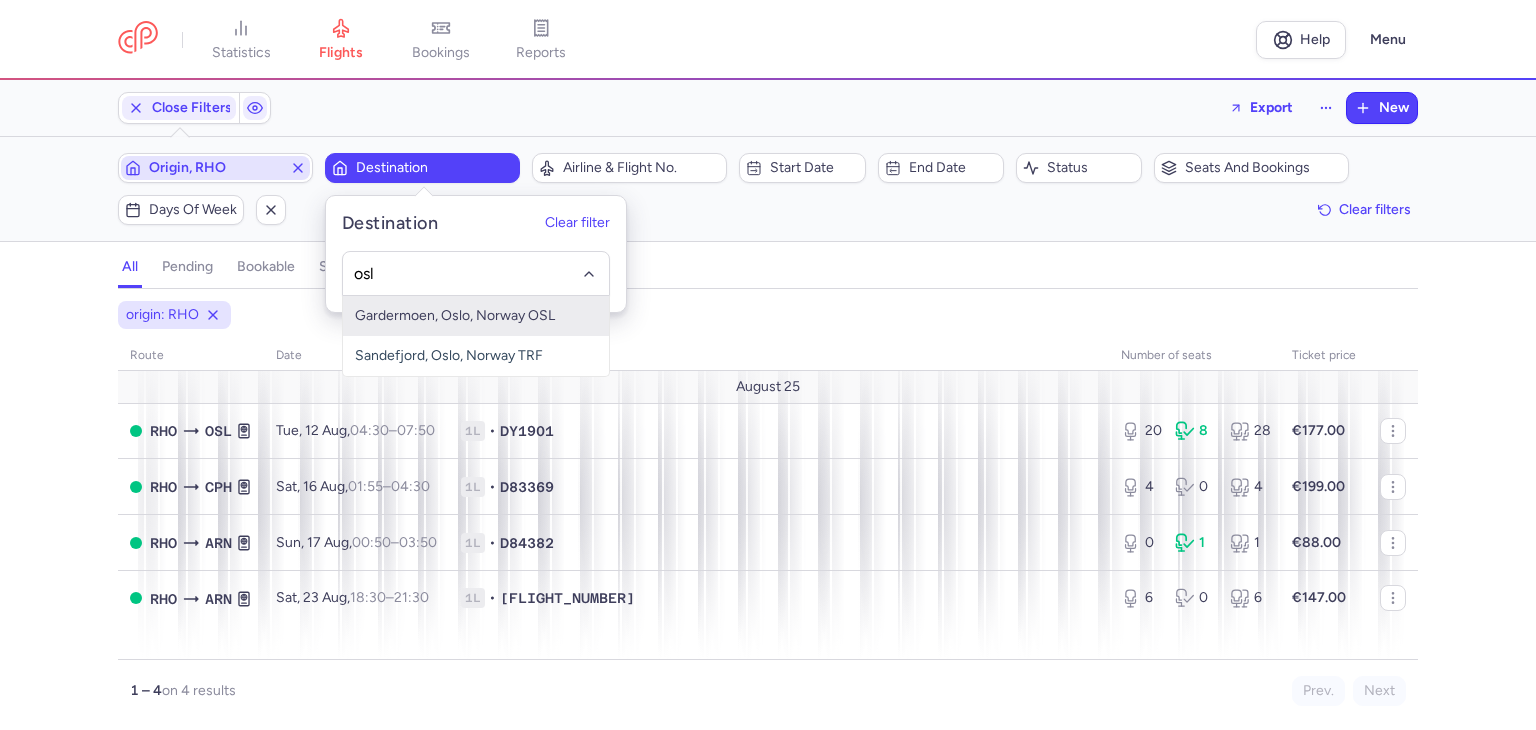 type on "osl" 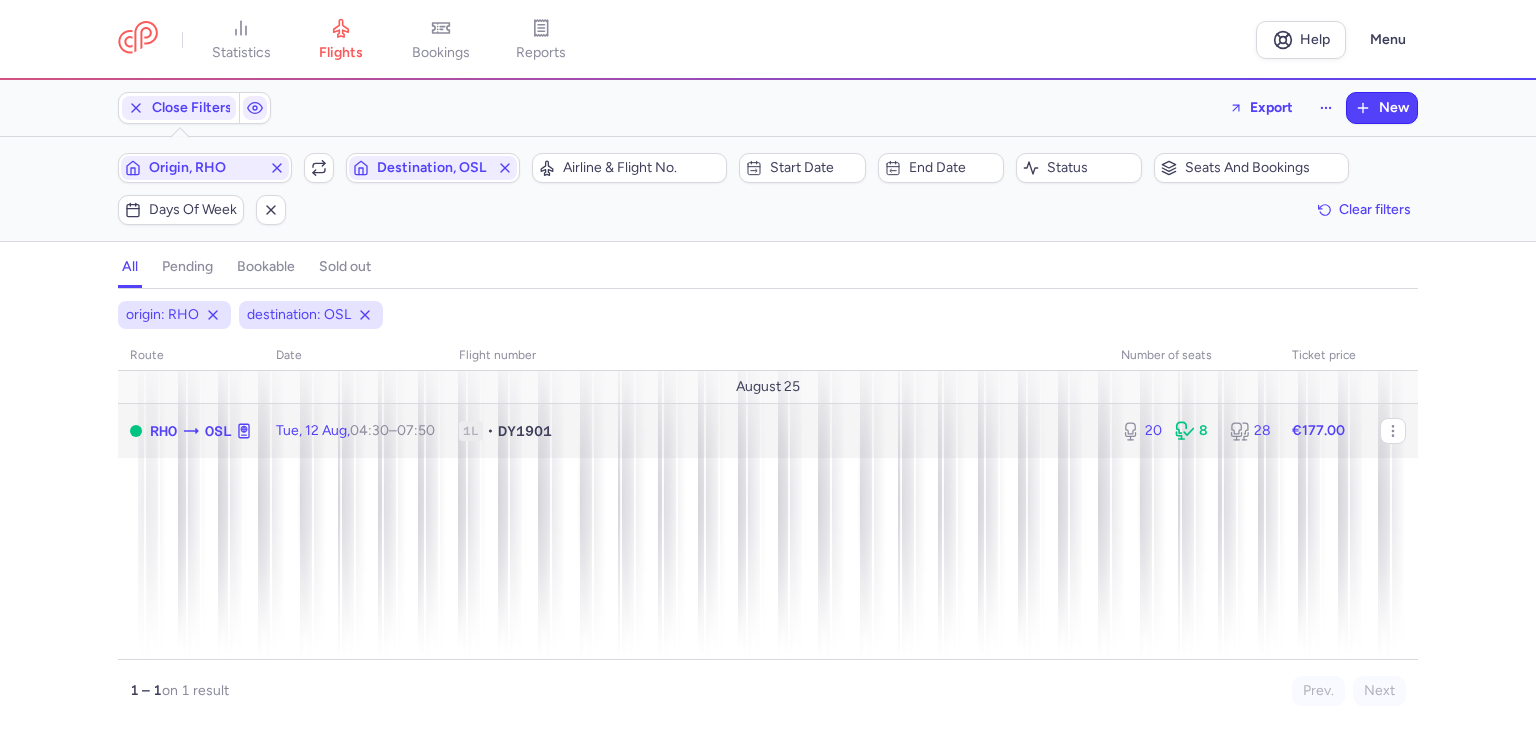 click on "1L • DY1901" 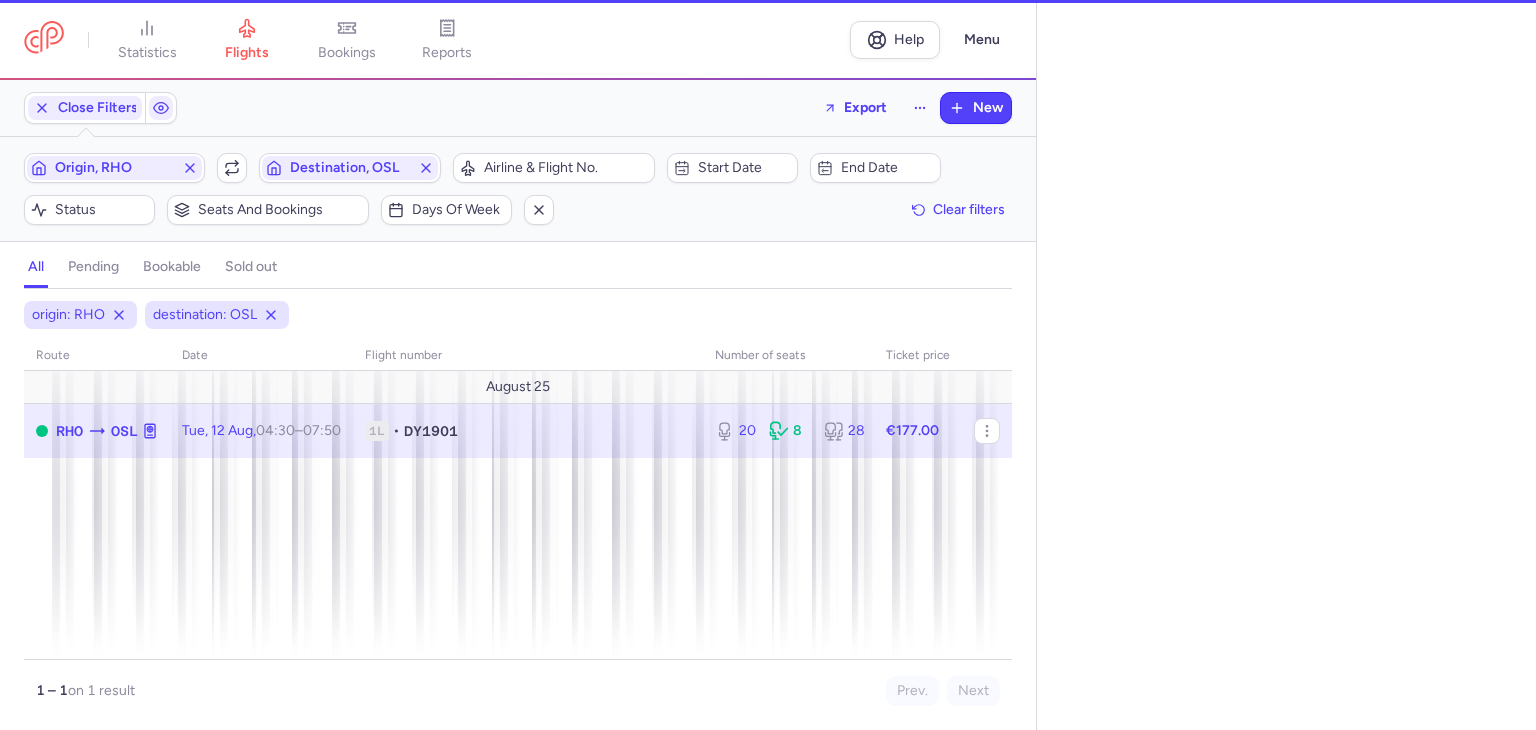 select on "hours" 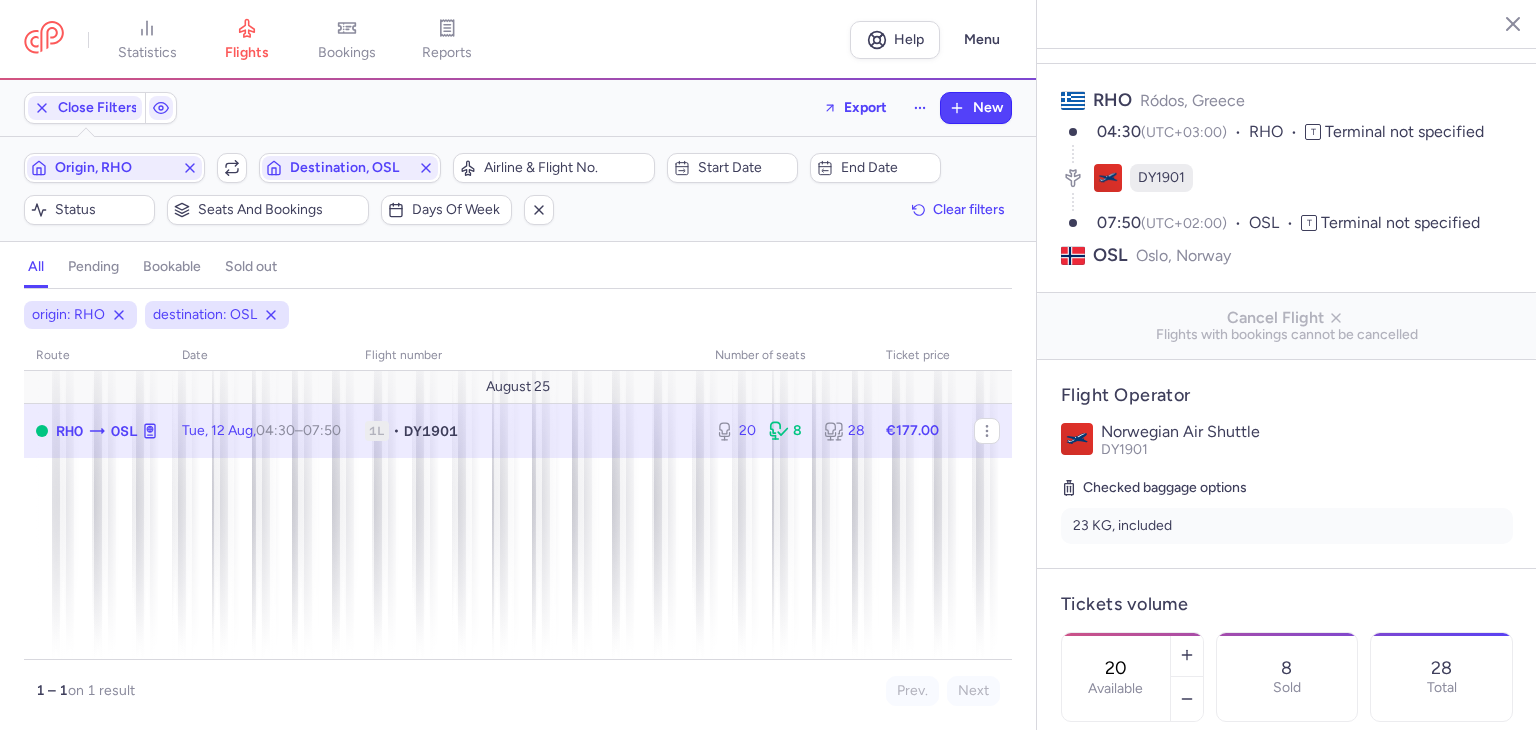 scroll, scrollTop: 73, scrollLeft: 0, axis: vertical 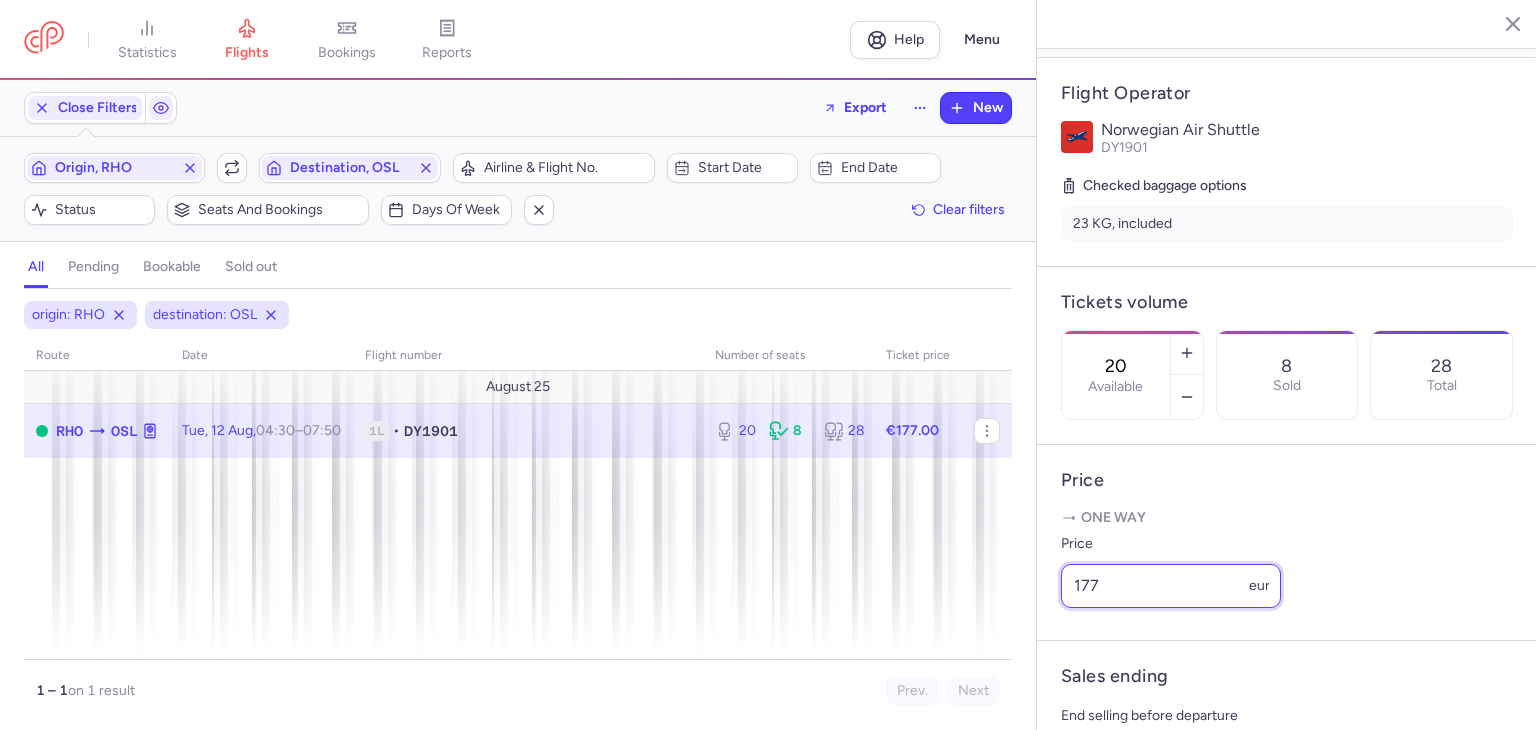 drag, startPoint x: 1119, startPoint y: 652, endPoint x: 972, endPoint y: 636, distance: 147.86818 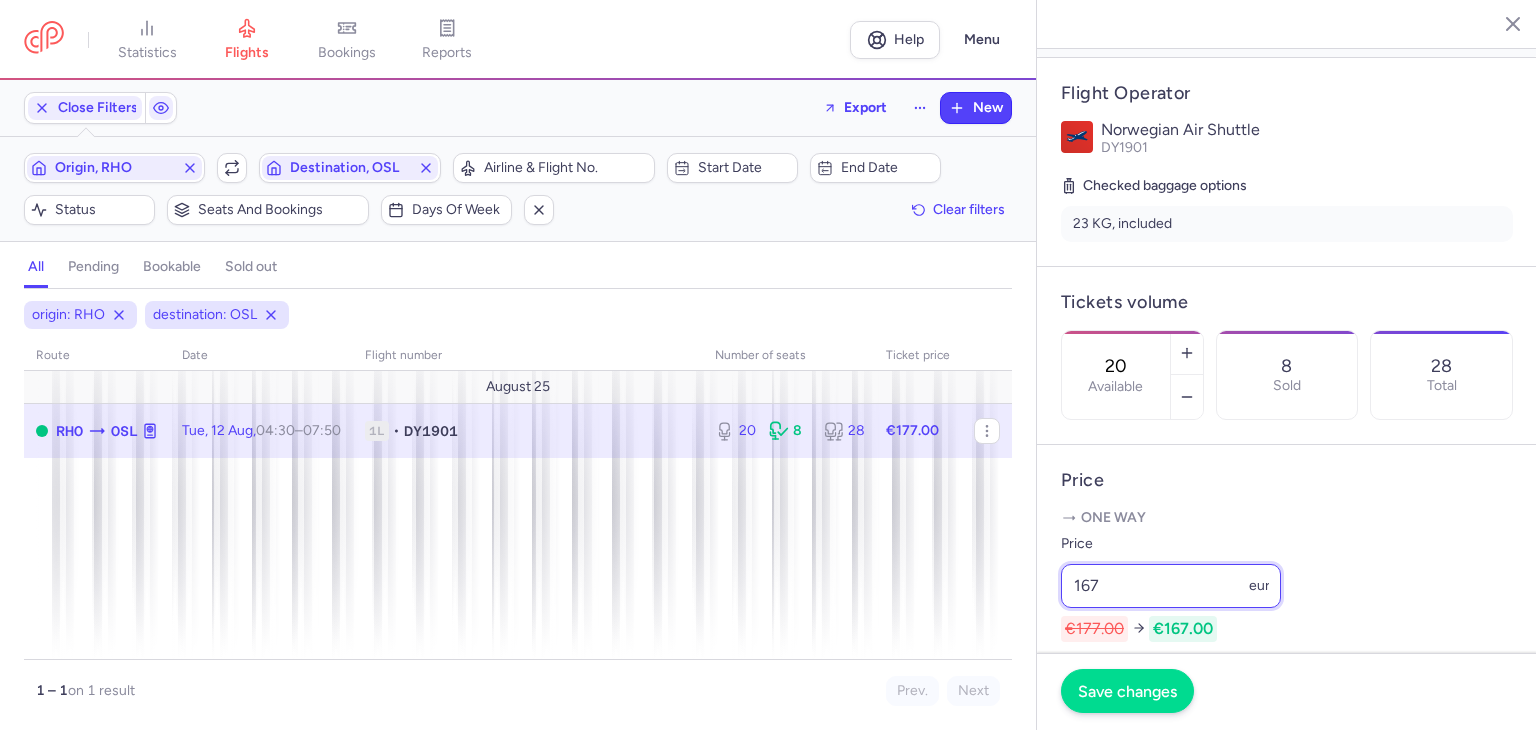 type on "167" 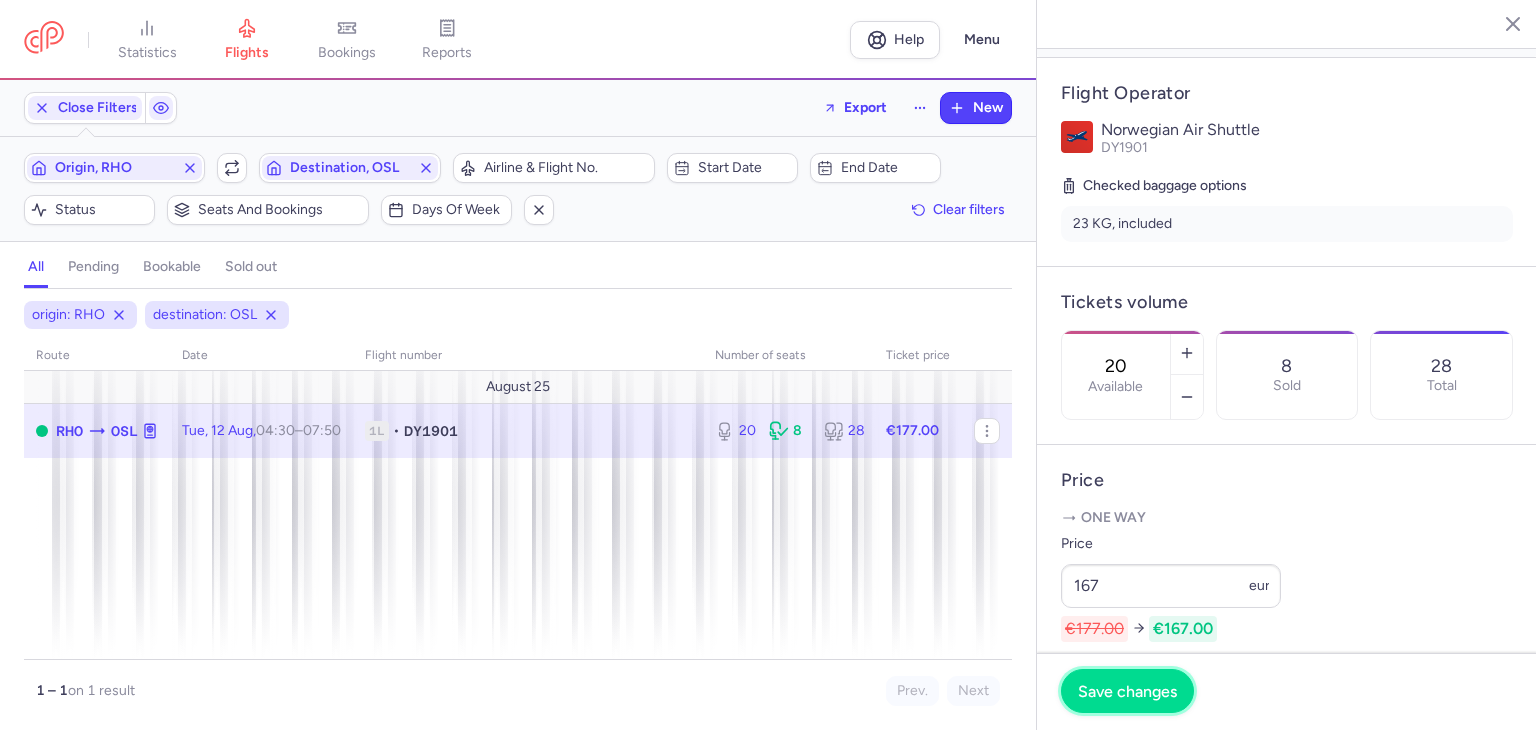 click on "Save changes" at bounding box center [1127, 691] 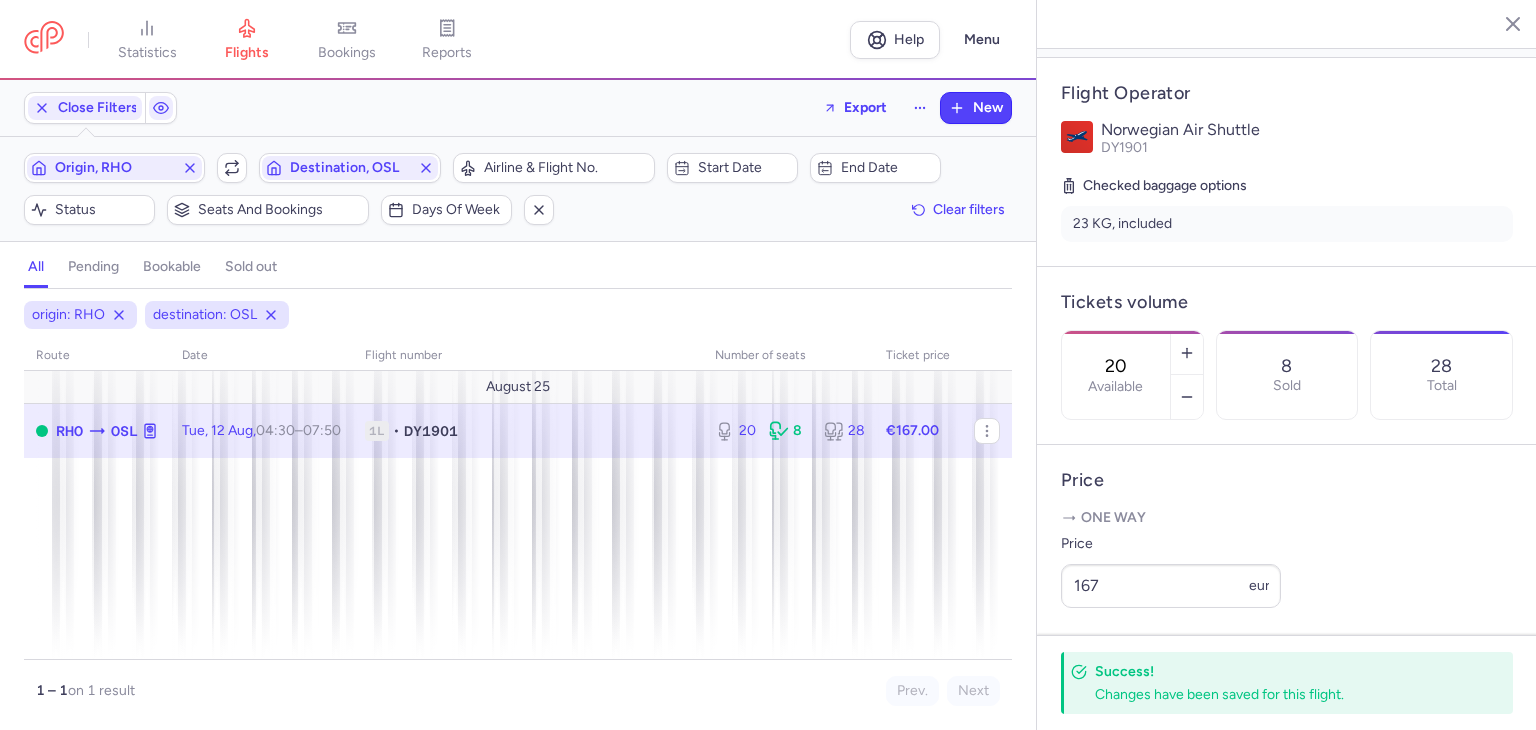 click on "bookings" at bounding box center (347, 40) 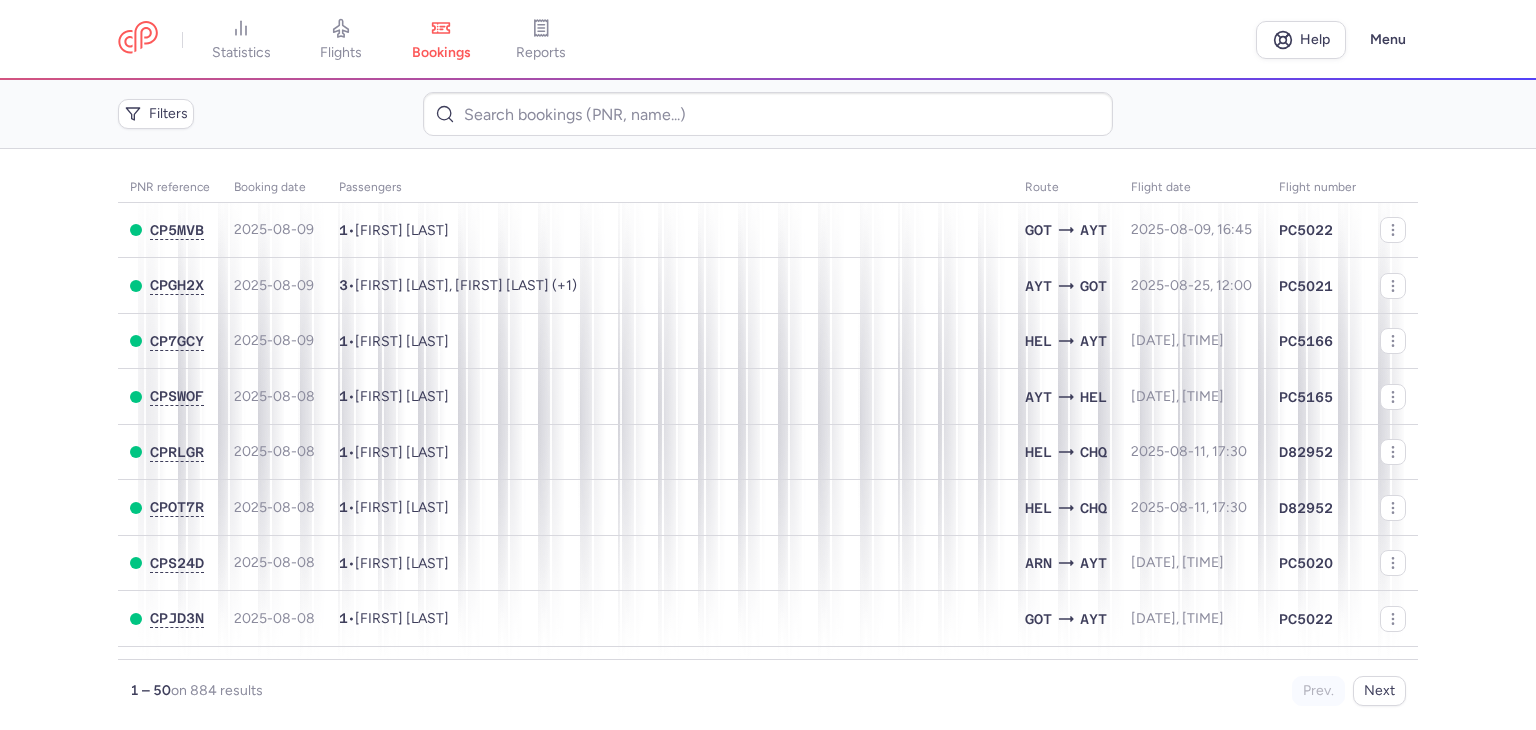 scroll, scrollTop: 0, scrollLeft: 0, axis: both 